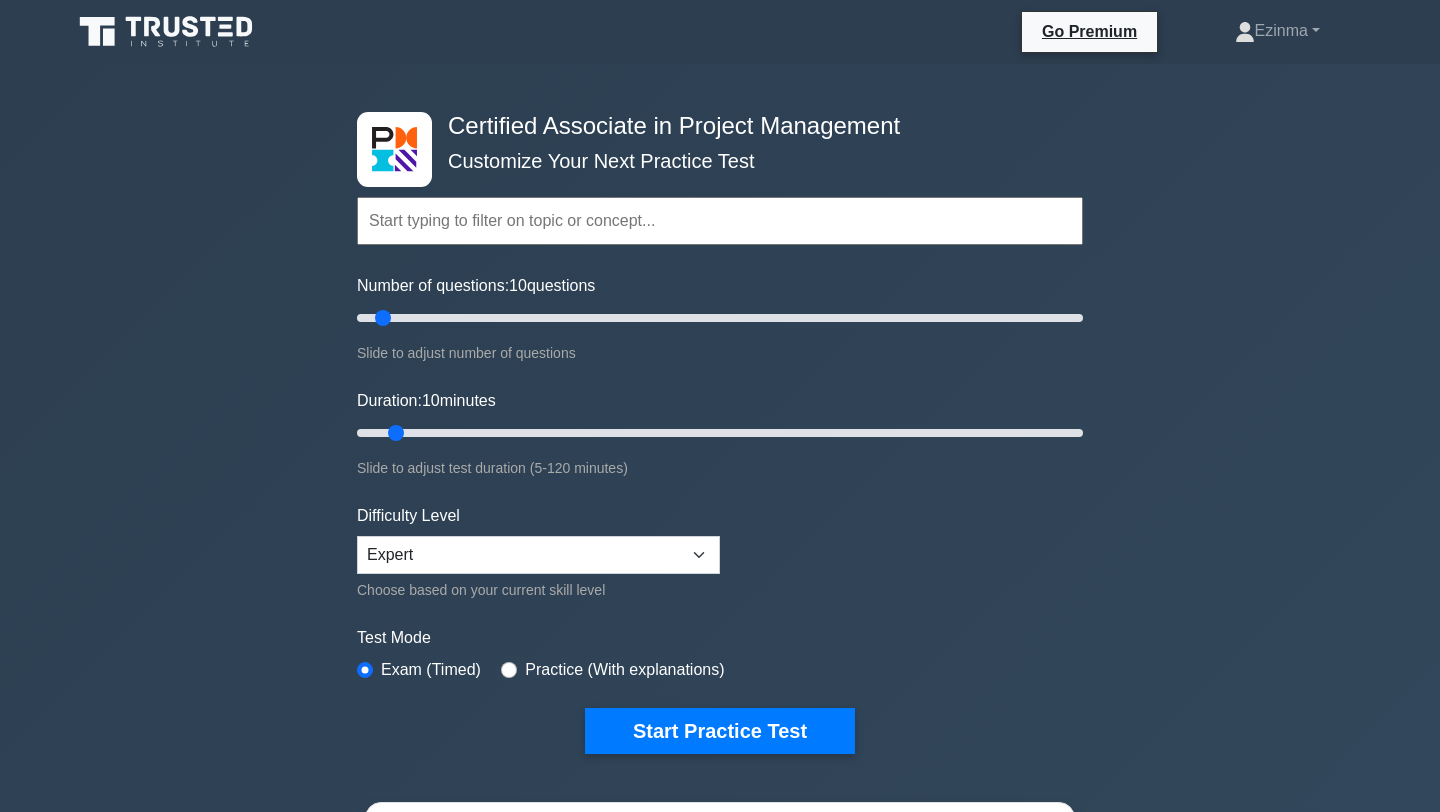 scroll, scrollTop: 0, scrollLeft: 0, axis: both 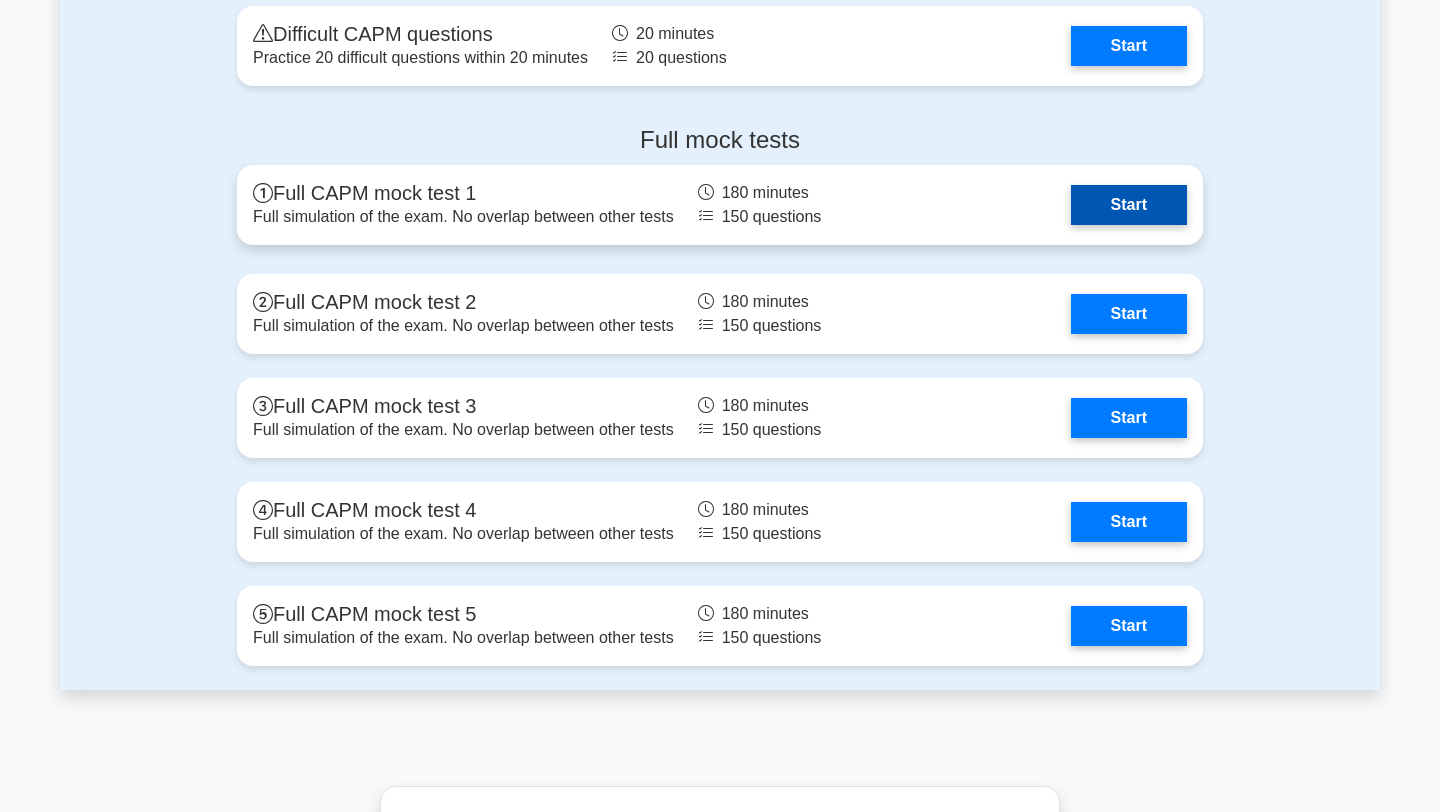 click on "Start" at bounding box center (1129, 205) 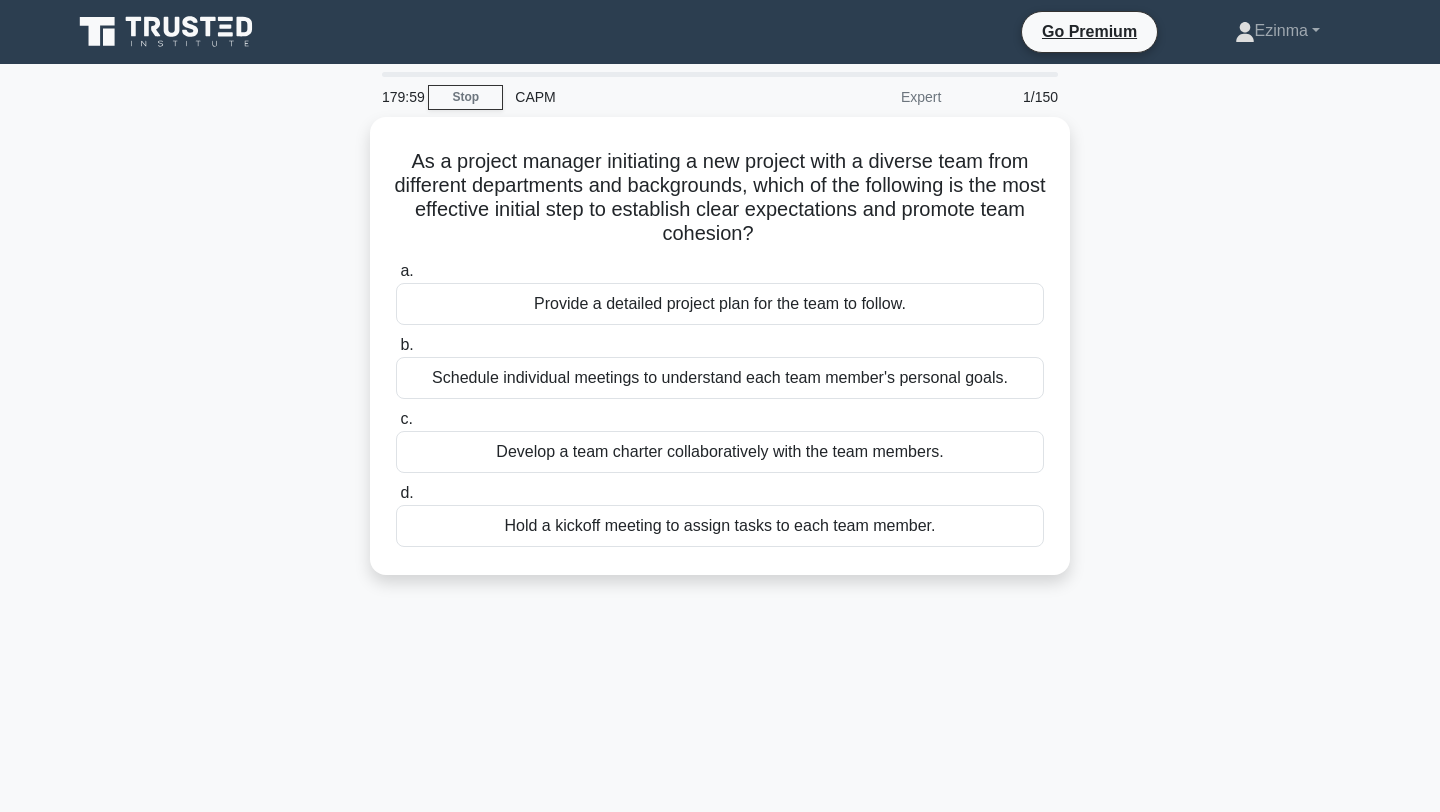 scroll, scrollTop: 0, scrollLeft: 0, axis: both 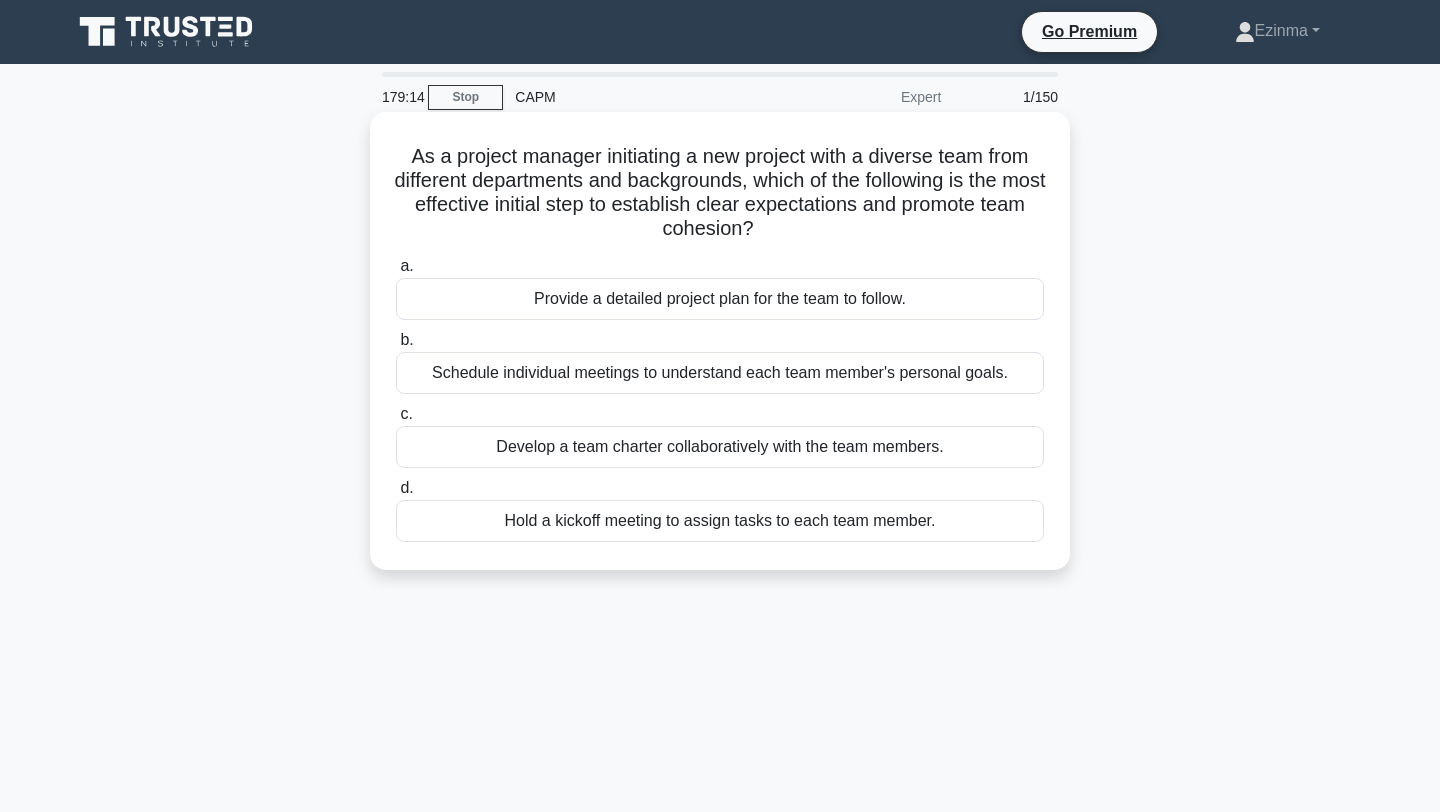 click on "Develop a team charter collaboratively with the team members." at bounding box center [720, 447] 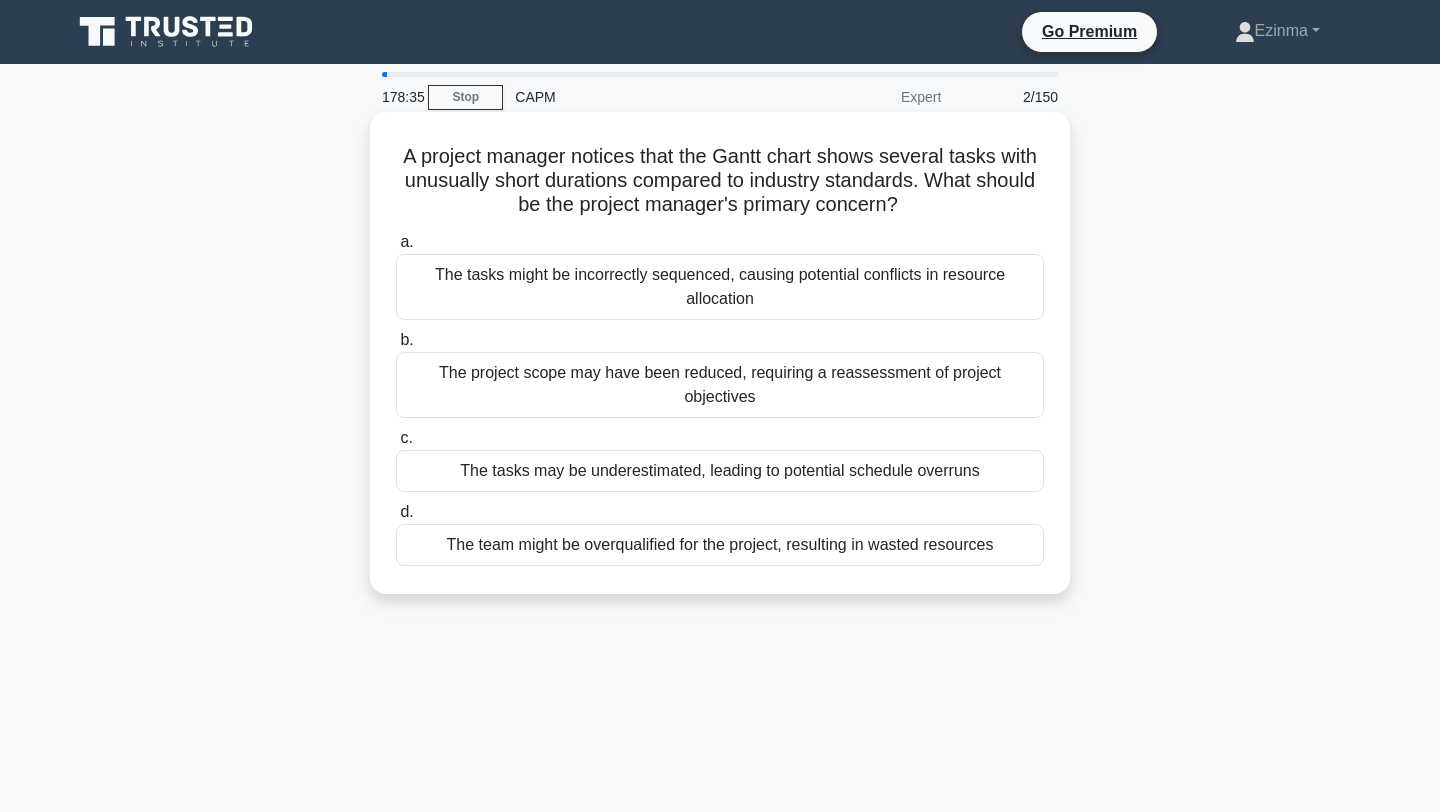 click on "The tasks may be underestimated, leading to potential schedule overruns" at bounding box center (720, 471) 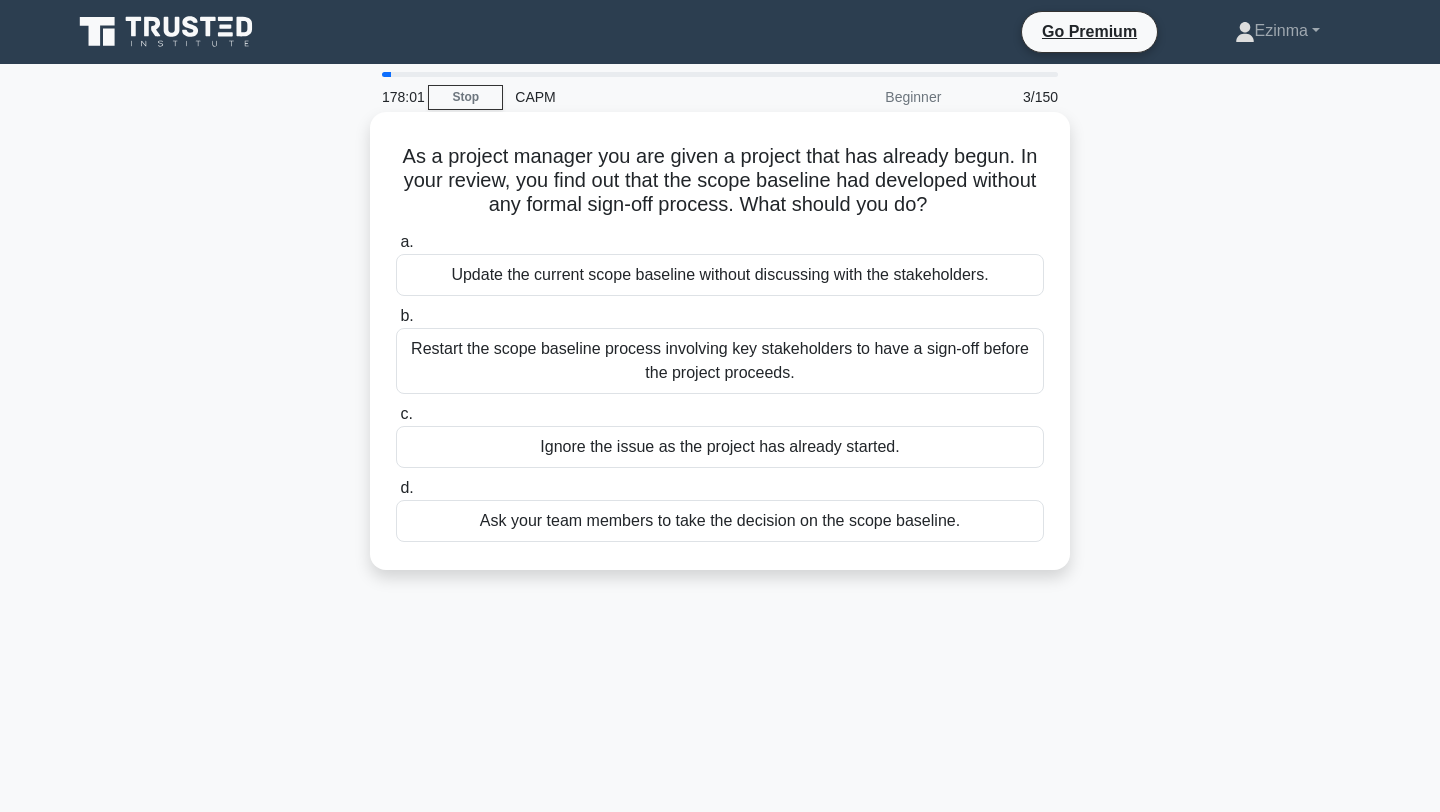 click on "Restart the scope baseline process involving key stakeholders to have a sign-off before the project proceeds." at bounding box center (720, 361) 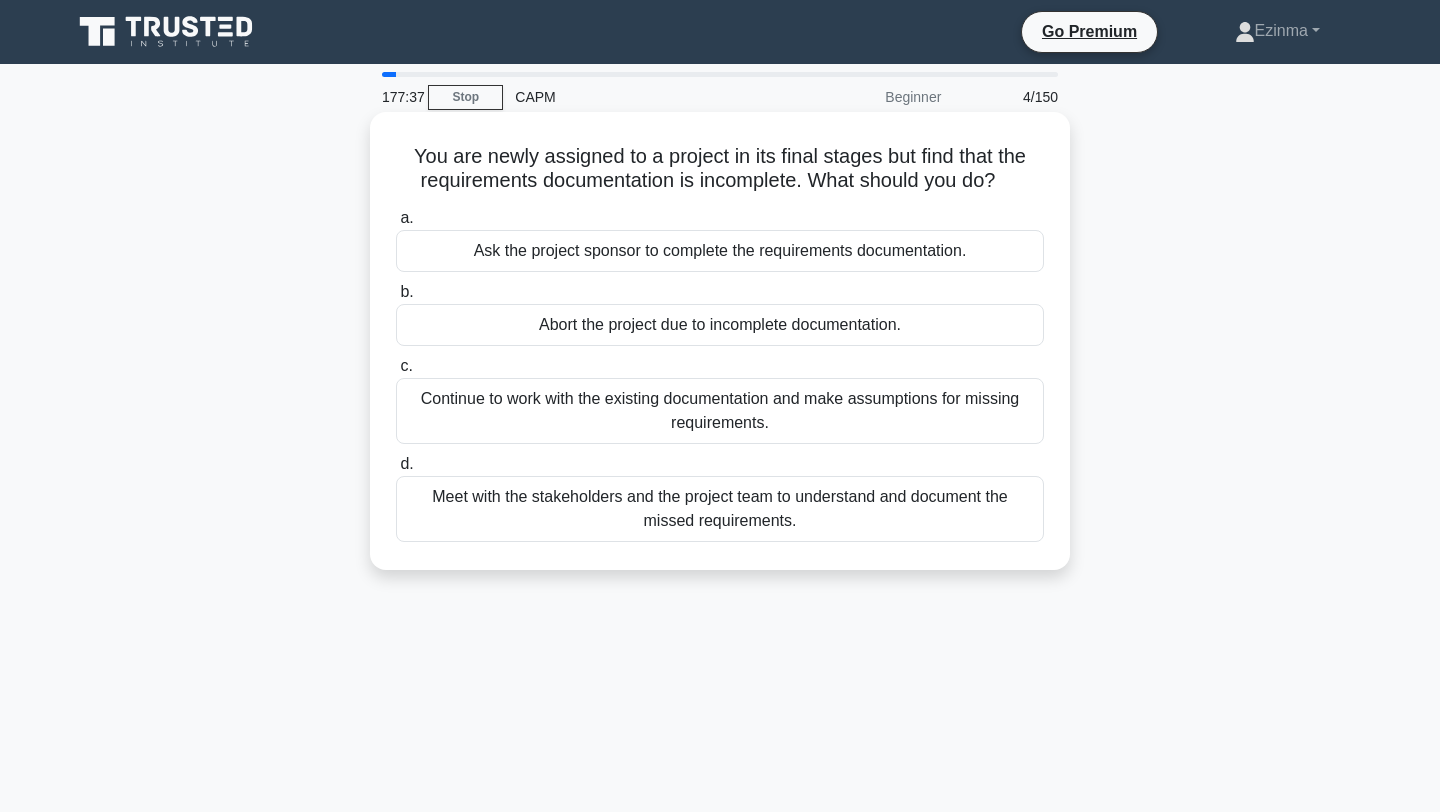 click on "Meet with the stakeholders and the project team to understand and document the missed requirements." at bounding box center [720, 509] 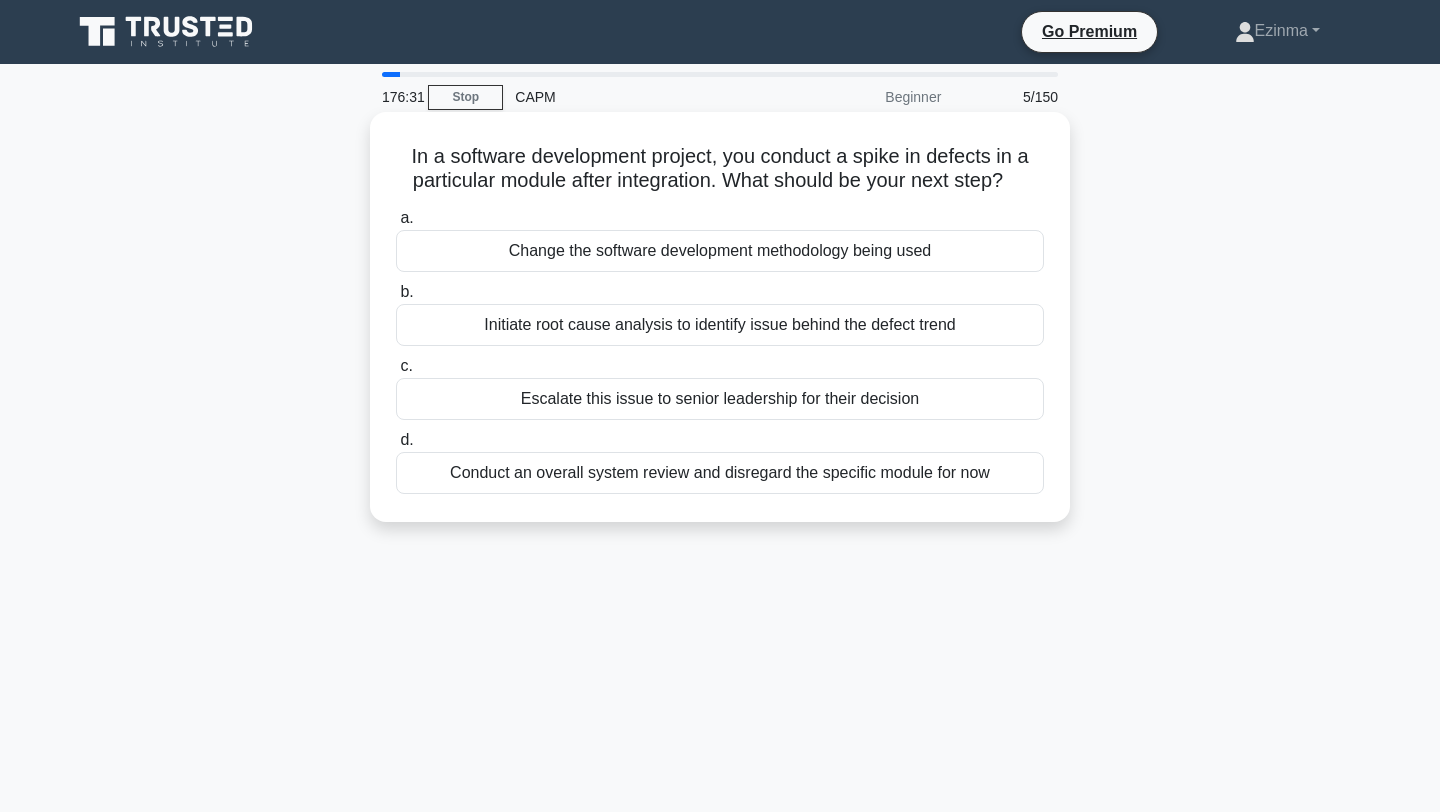 click on "Initiate root cause analysis to identify issue behind the defect trend" at bounding box center (720, 325) 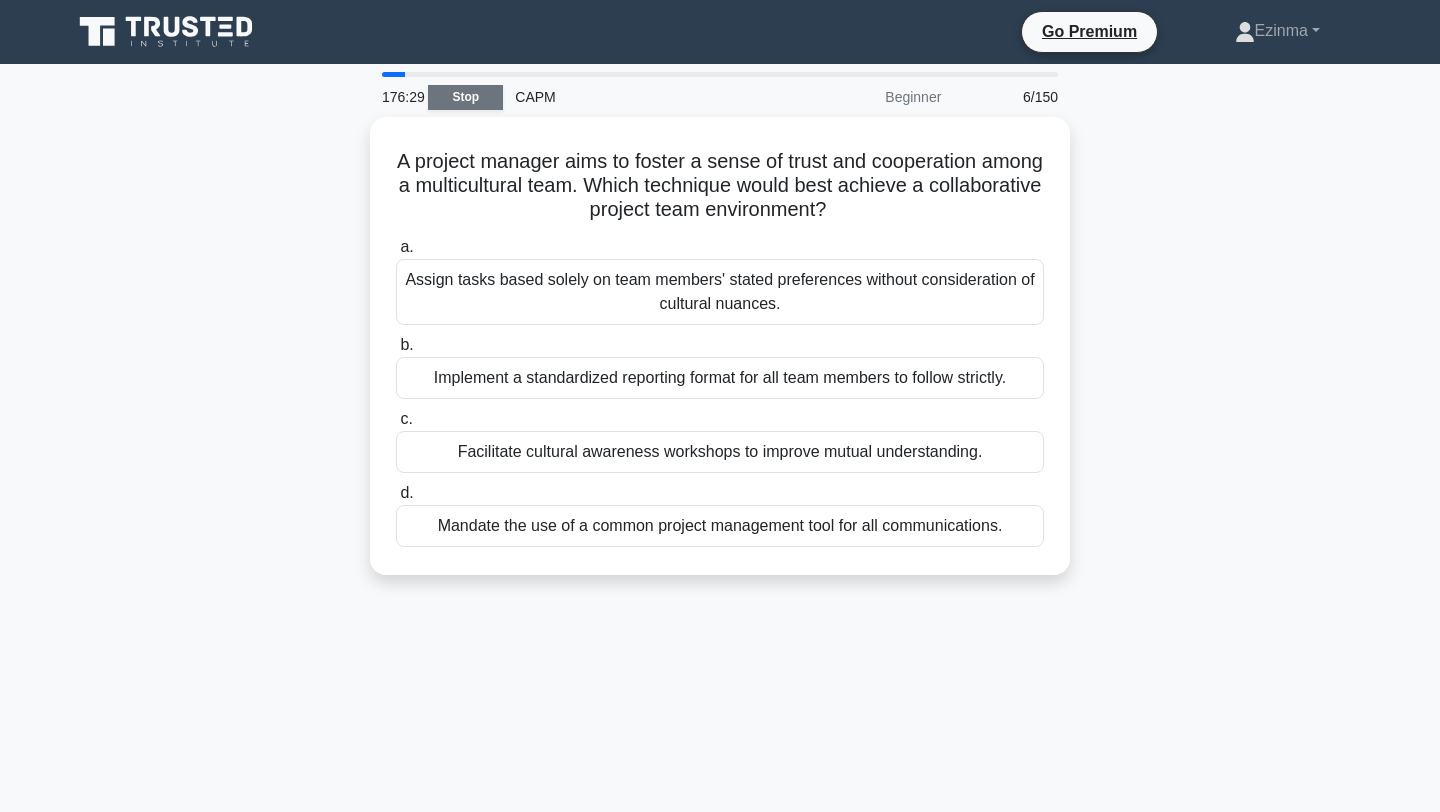 click on "Stop" at bounding box center (465, 97) 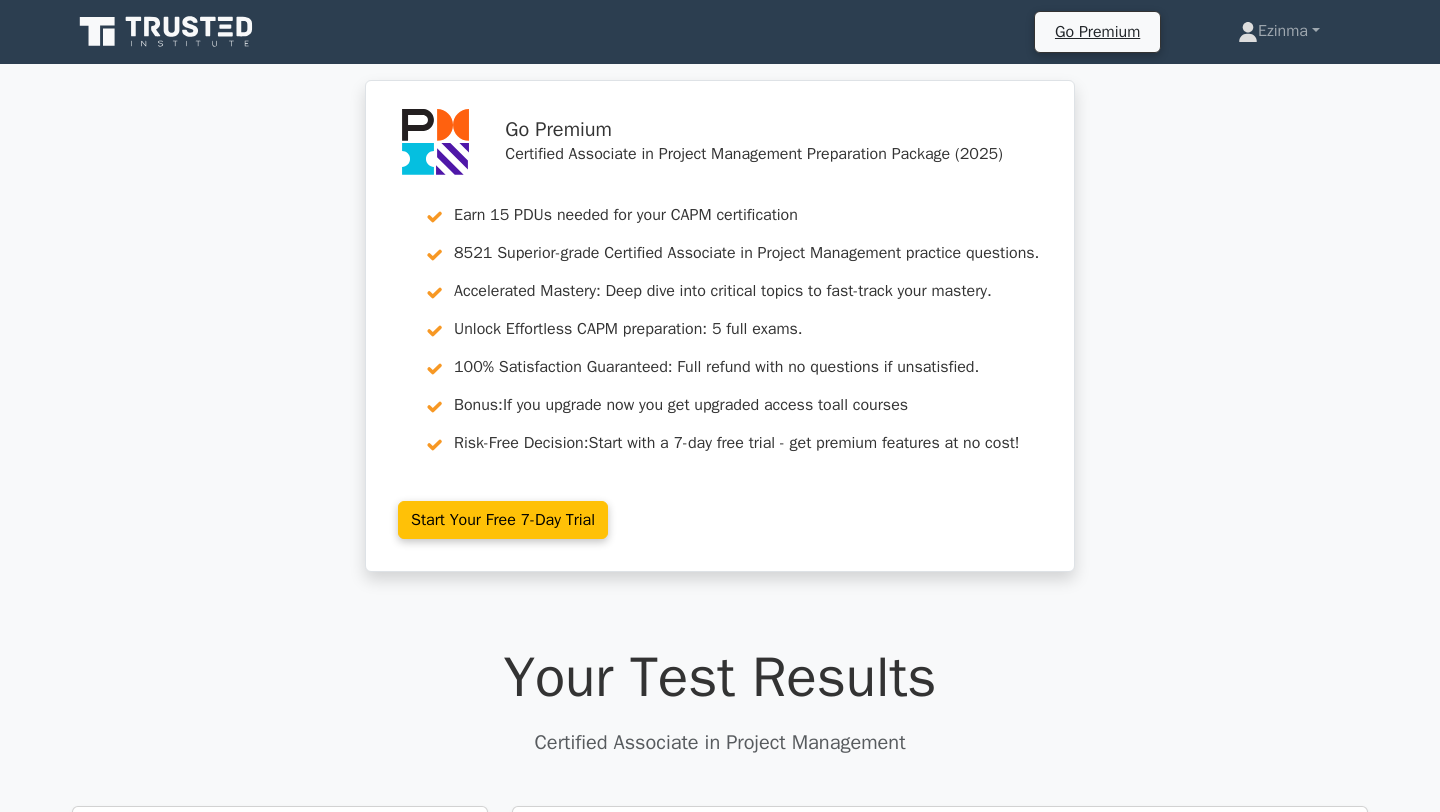 scroll, scrollTop: 1716, scrollLeft: 0, axis: vertical 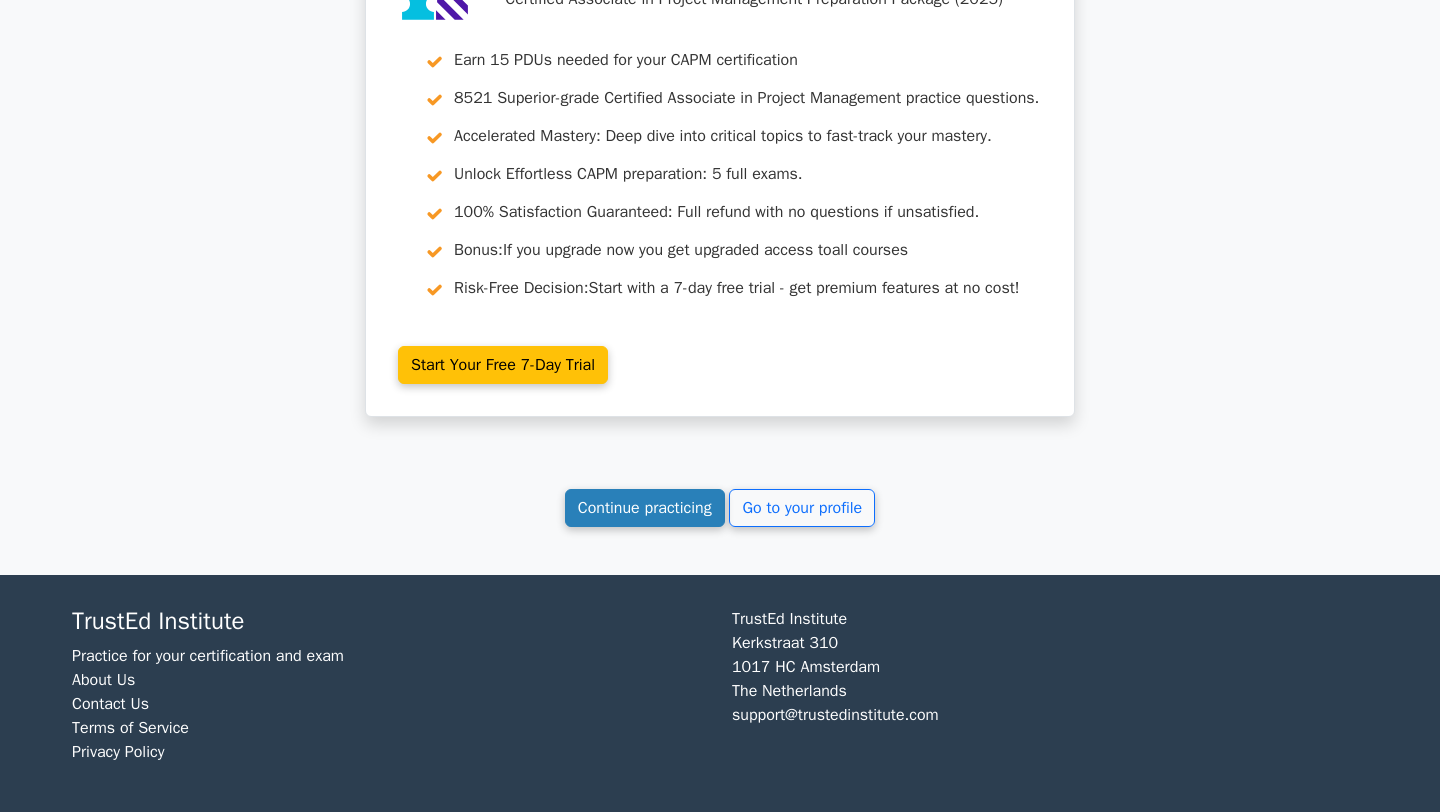 click on "Continue practicing" at bounding box center (645, 508) 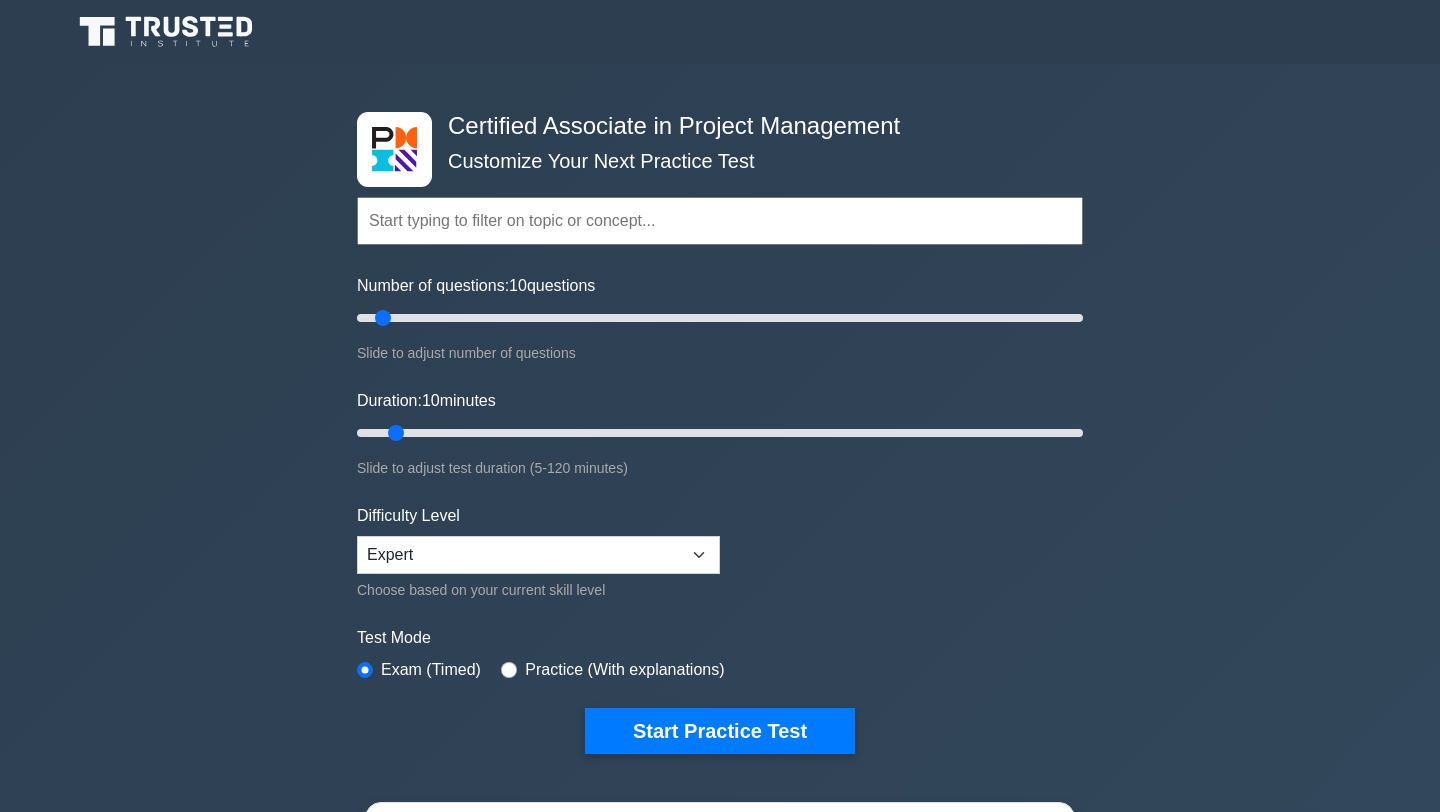 scroll, scrollTop: 0, scrollLeft: 0, axis: both 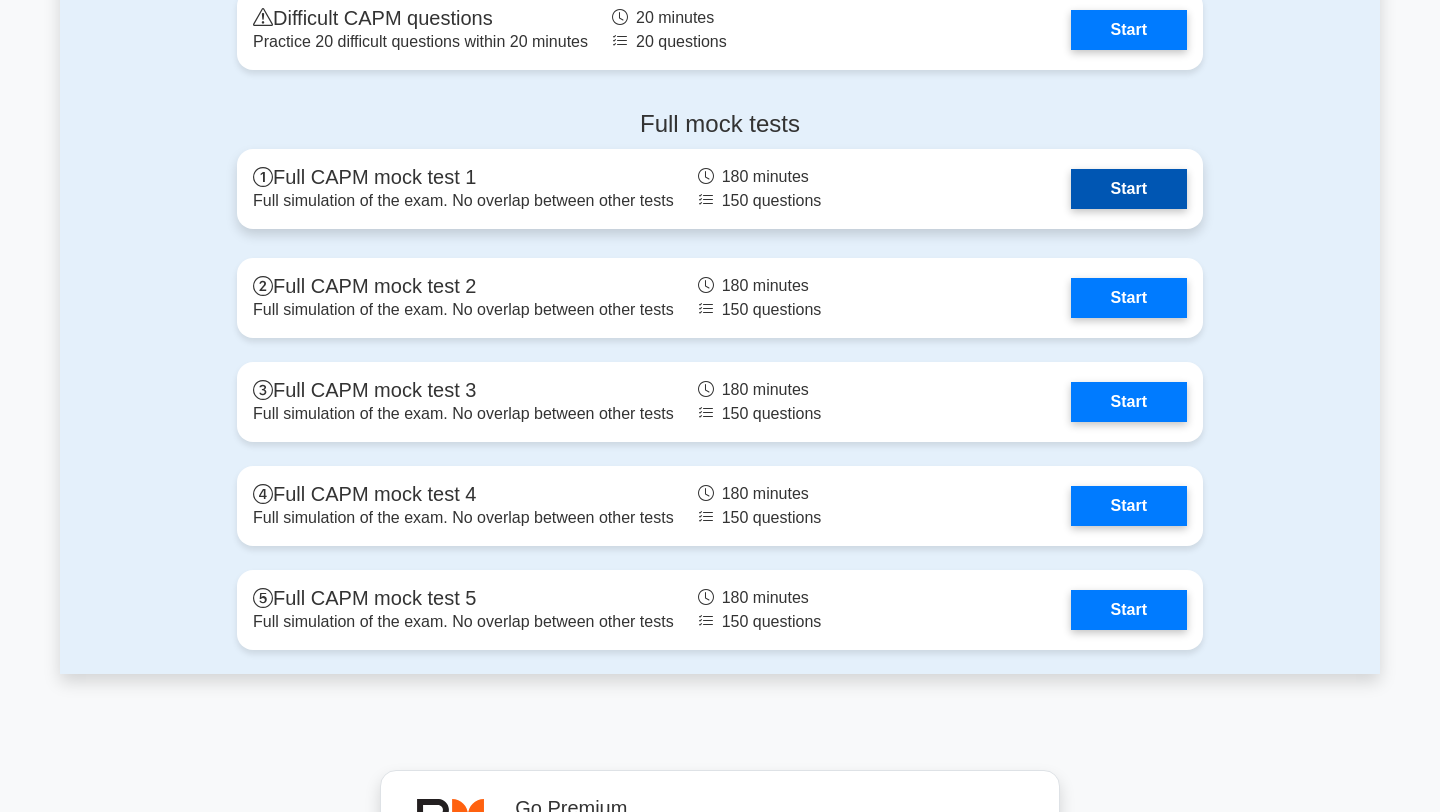click on "Start" at bounding box center [1129, 189] 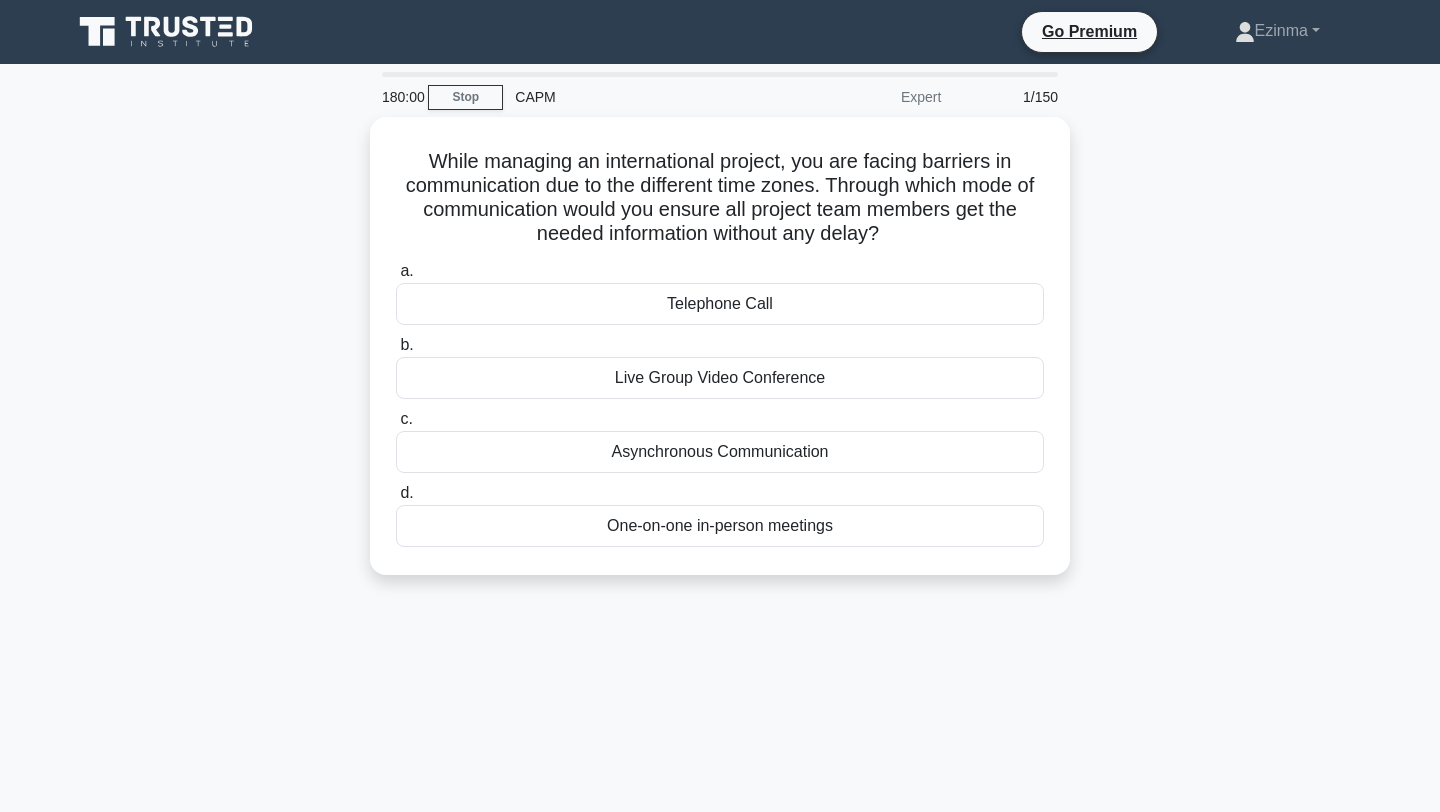 scroll, scrollTop: 0, scrollLeft: 0, axis: both 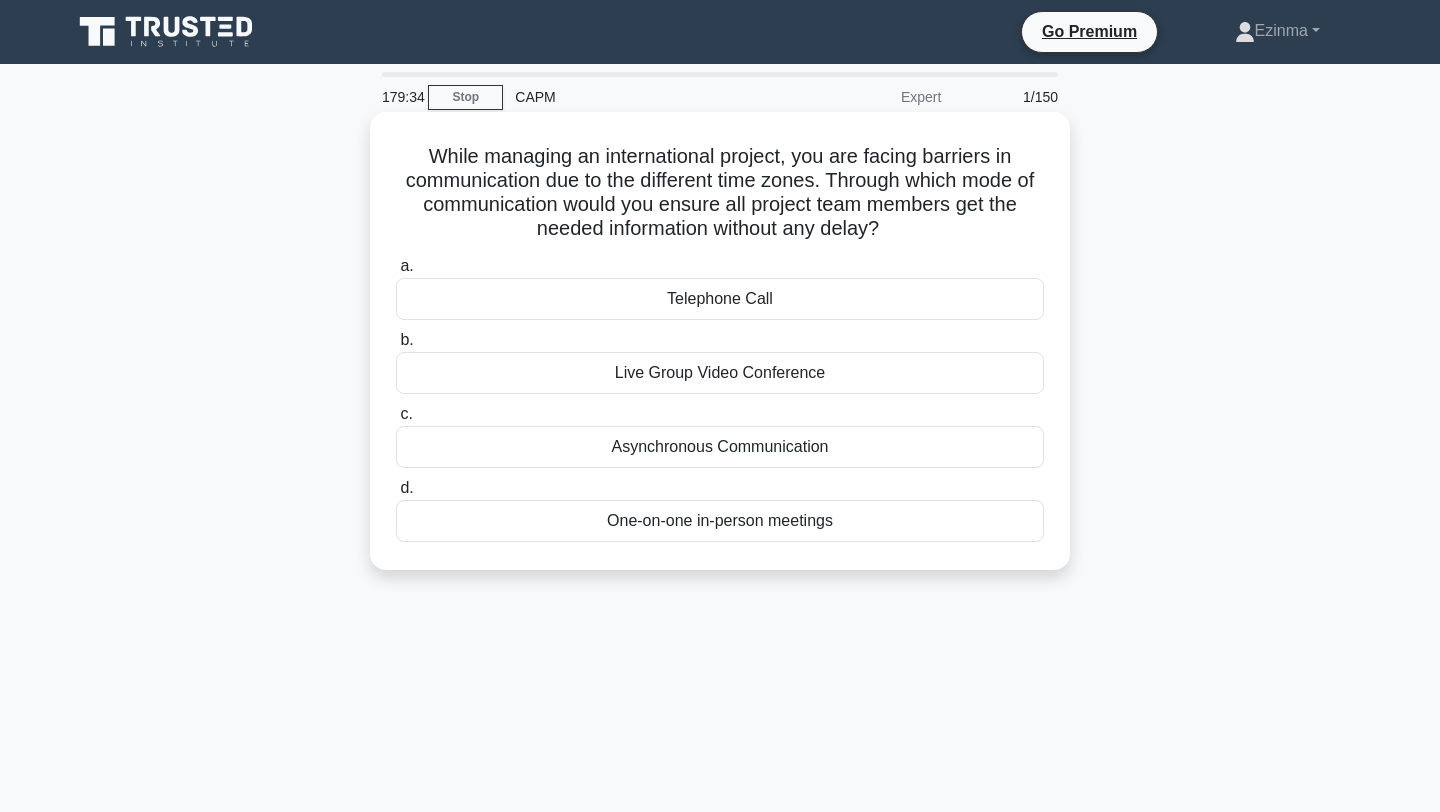 click on "Live Group Video Conference" at bounding box center [720, 373] 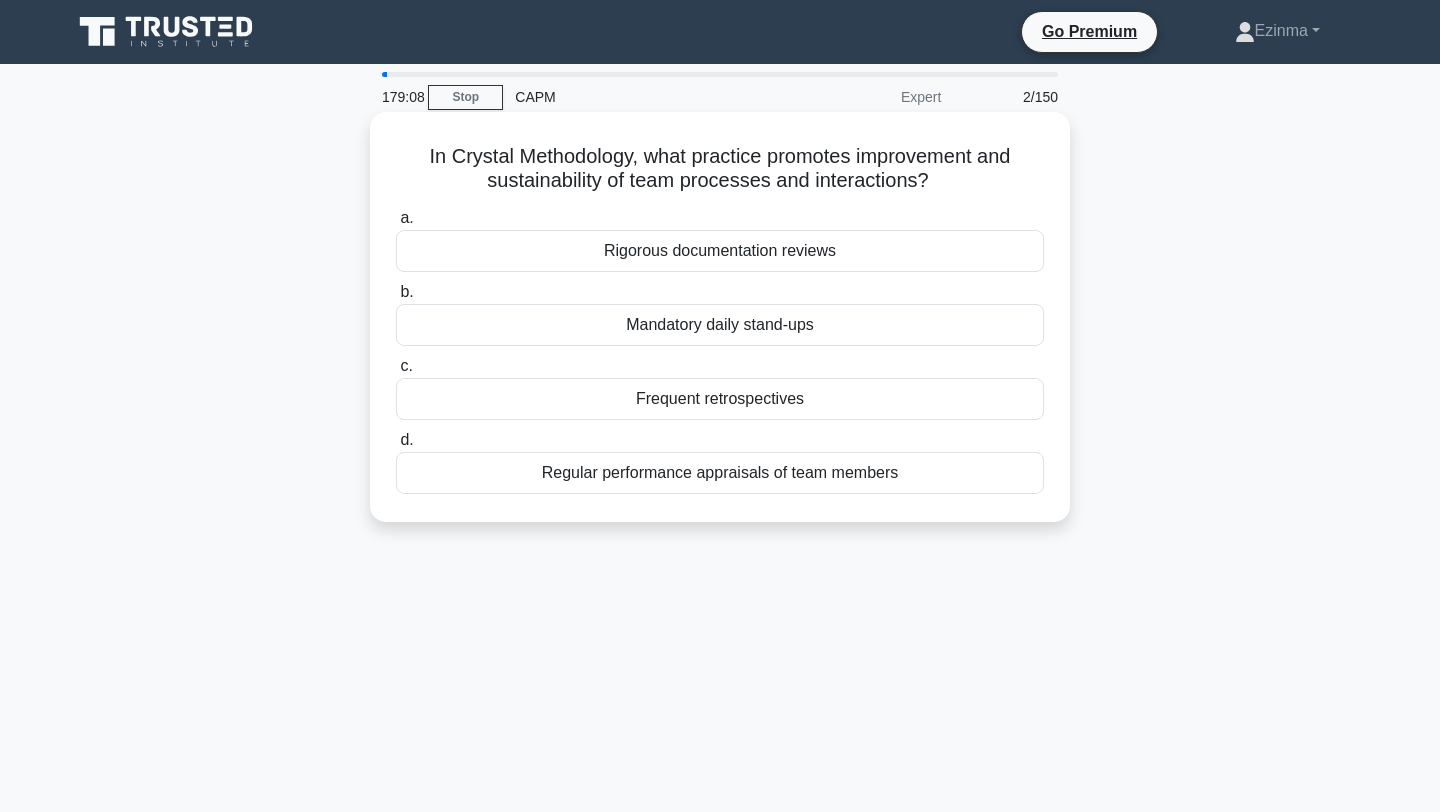 click on "Regular performance appraisals of team members" at bounding box center (720, 473) 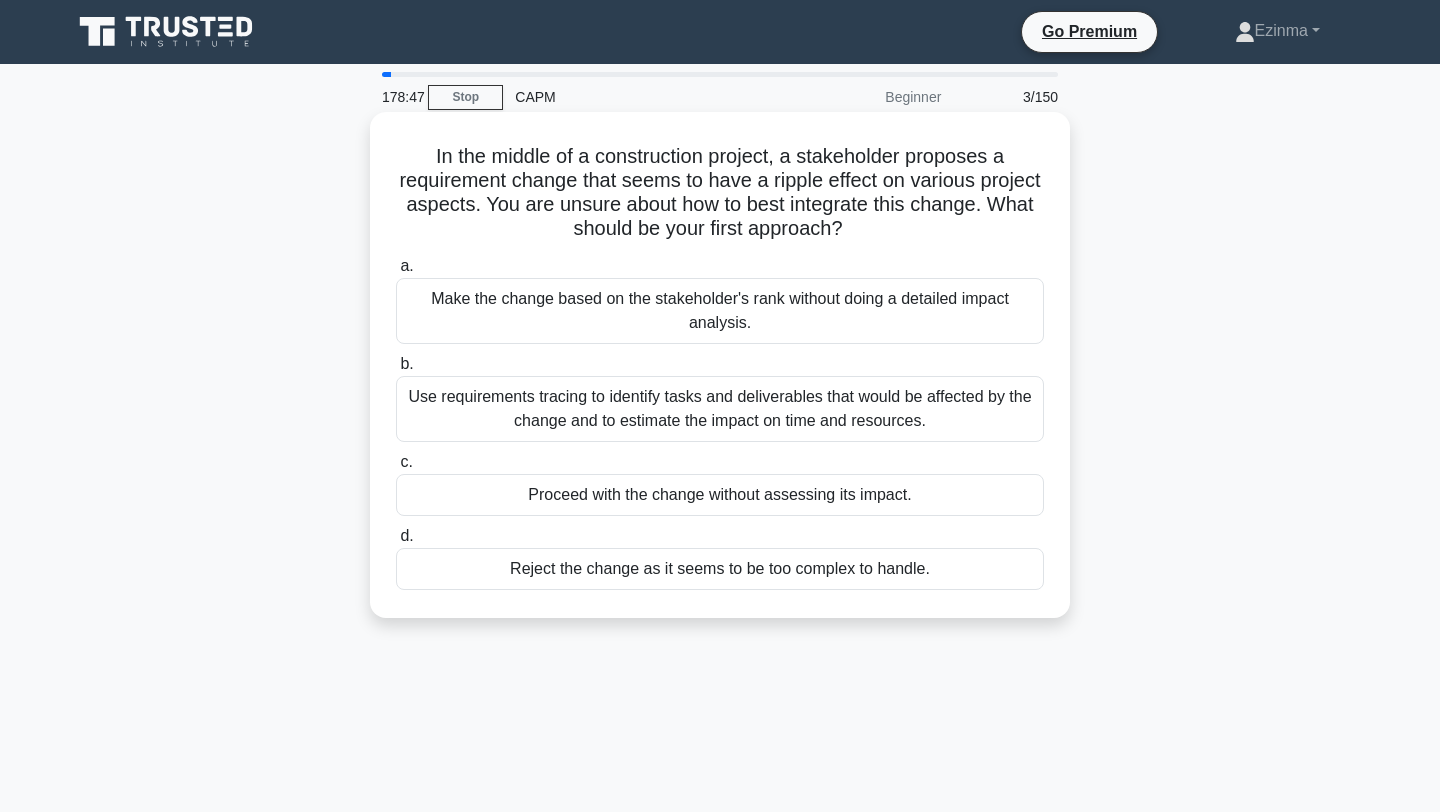 click on "Use requirements tracing to identify tasks and deliverables that would be affected by the change and to estimate the impact on time and resources." at bounding box center (720, 409) 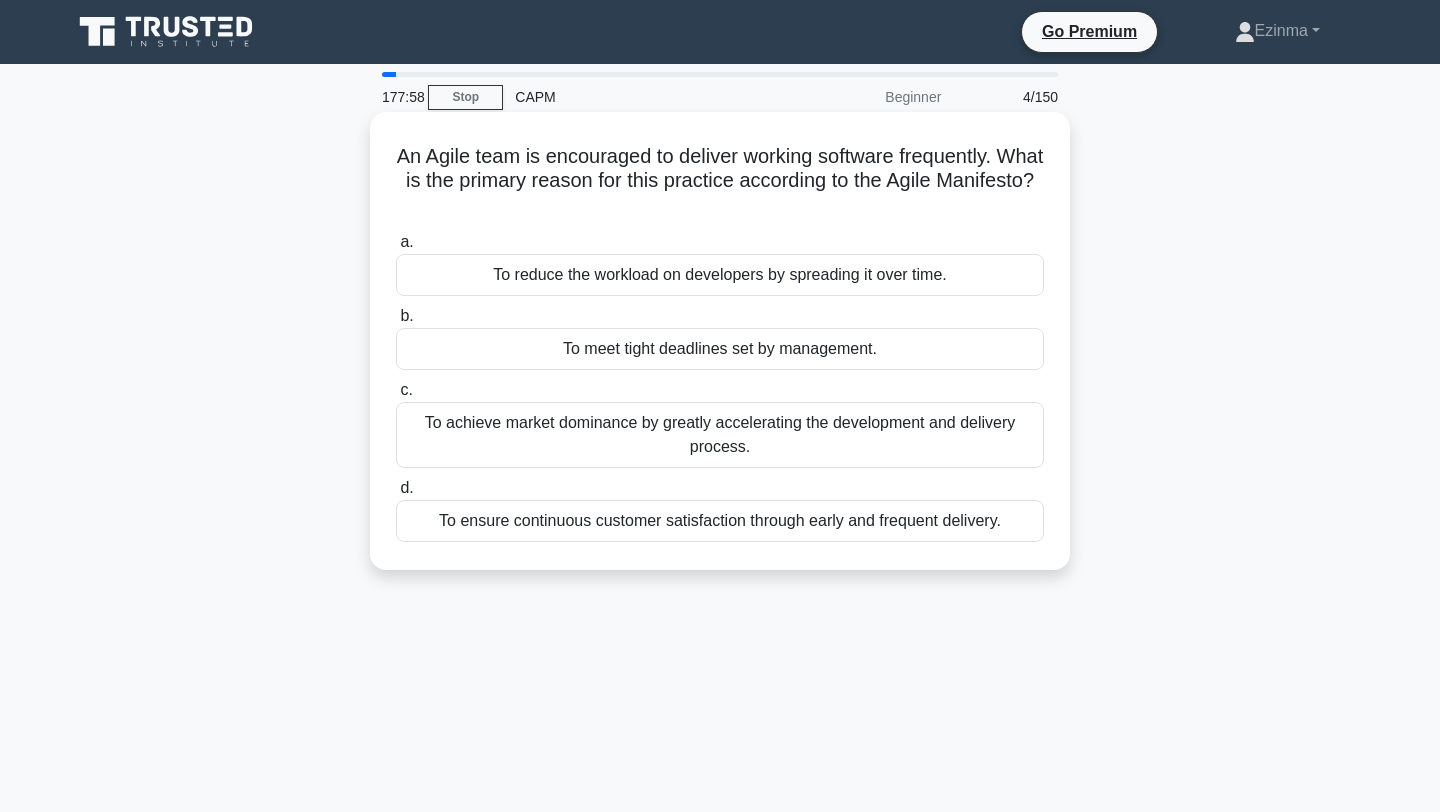 click on "To ensure continuous customer satisfaction through early and frequent delivery." at bounding box center (720, 521) 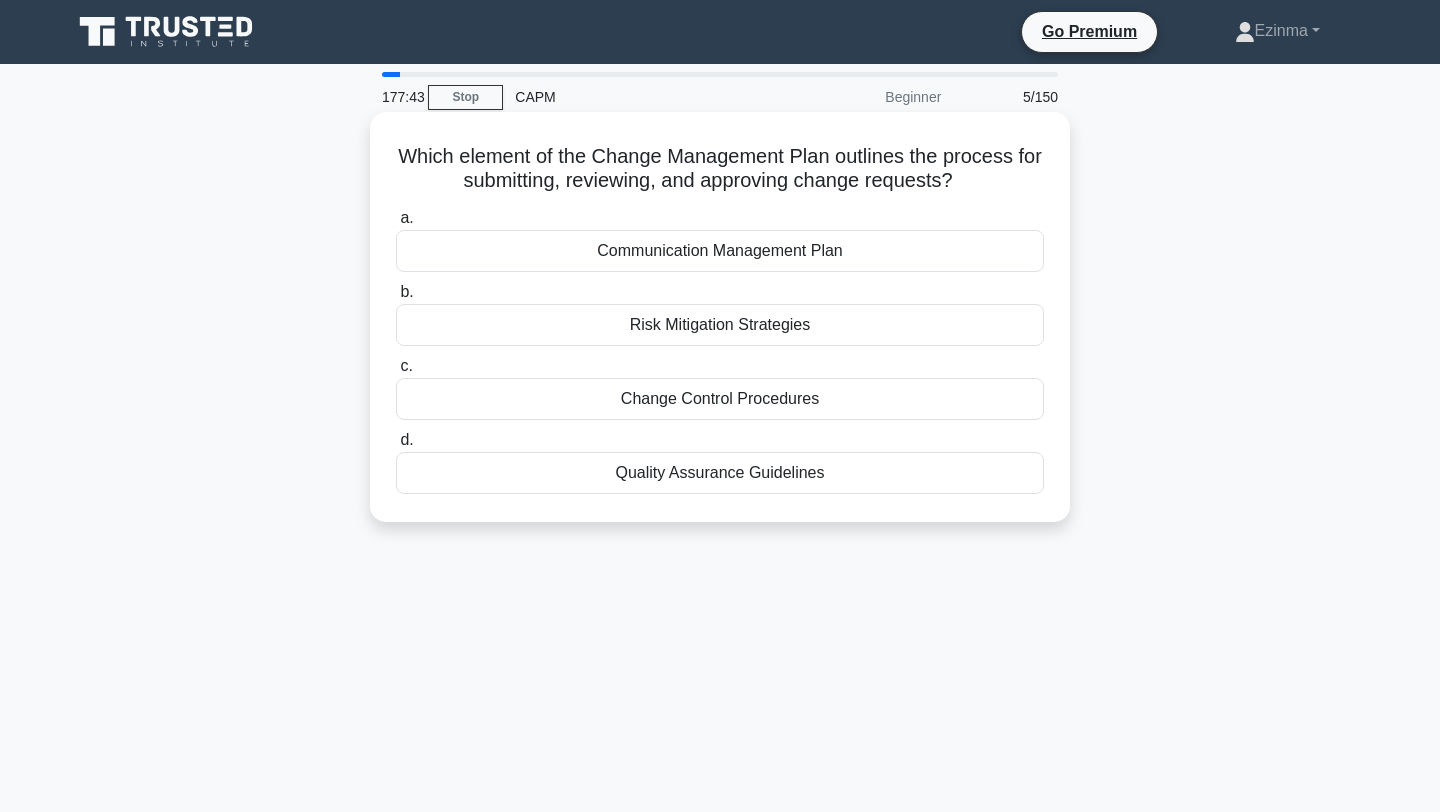 click on "Change Control Procedures" at bounding box center [720, 399] 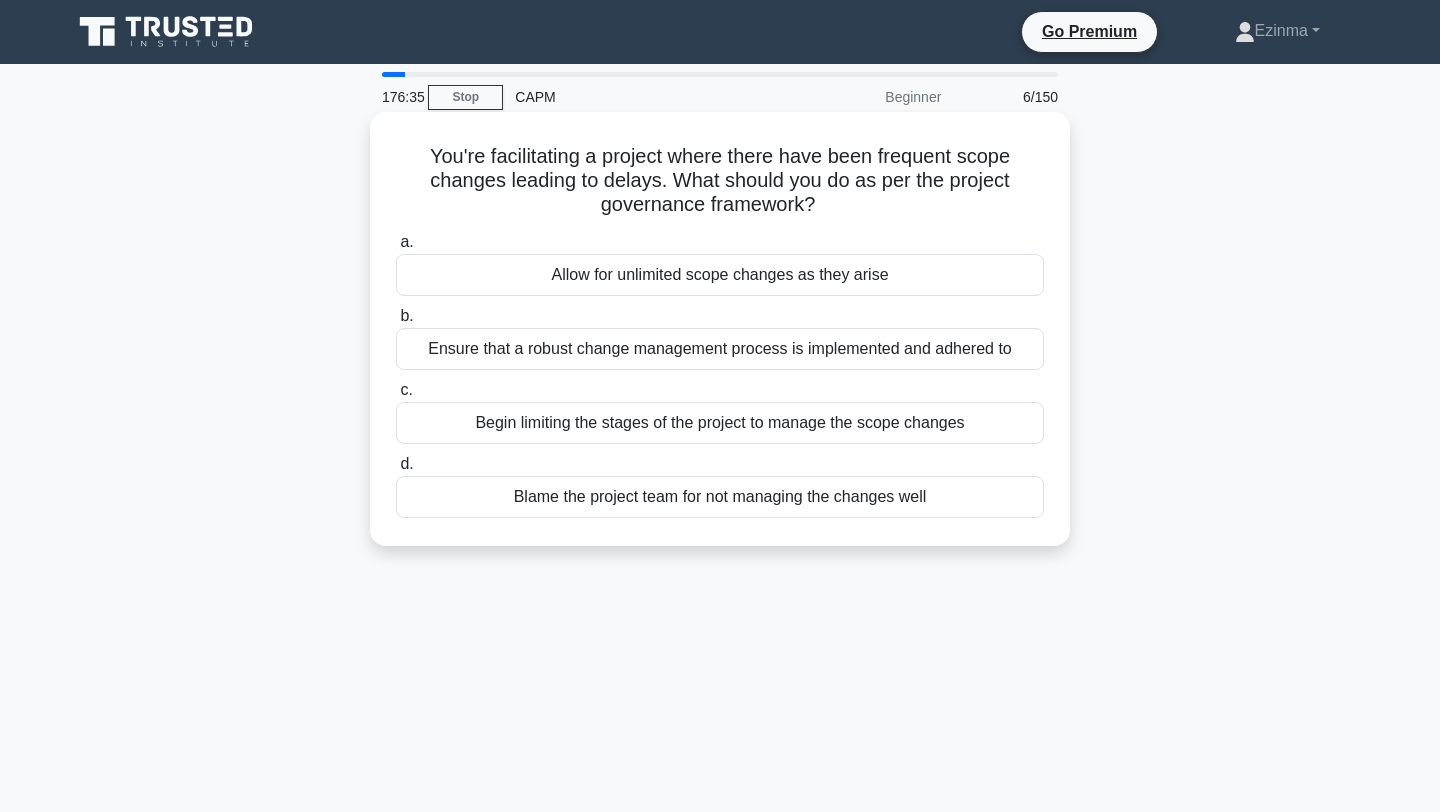 click on "Ensure that a robust change management process is implemented and adhered to" at bounding box center [720, 349] 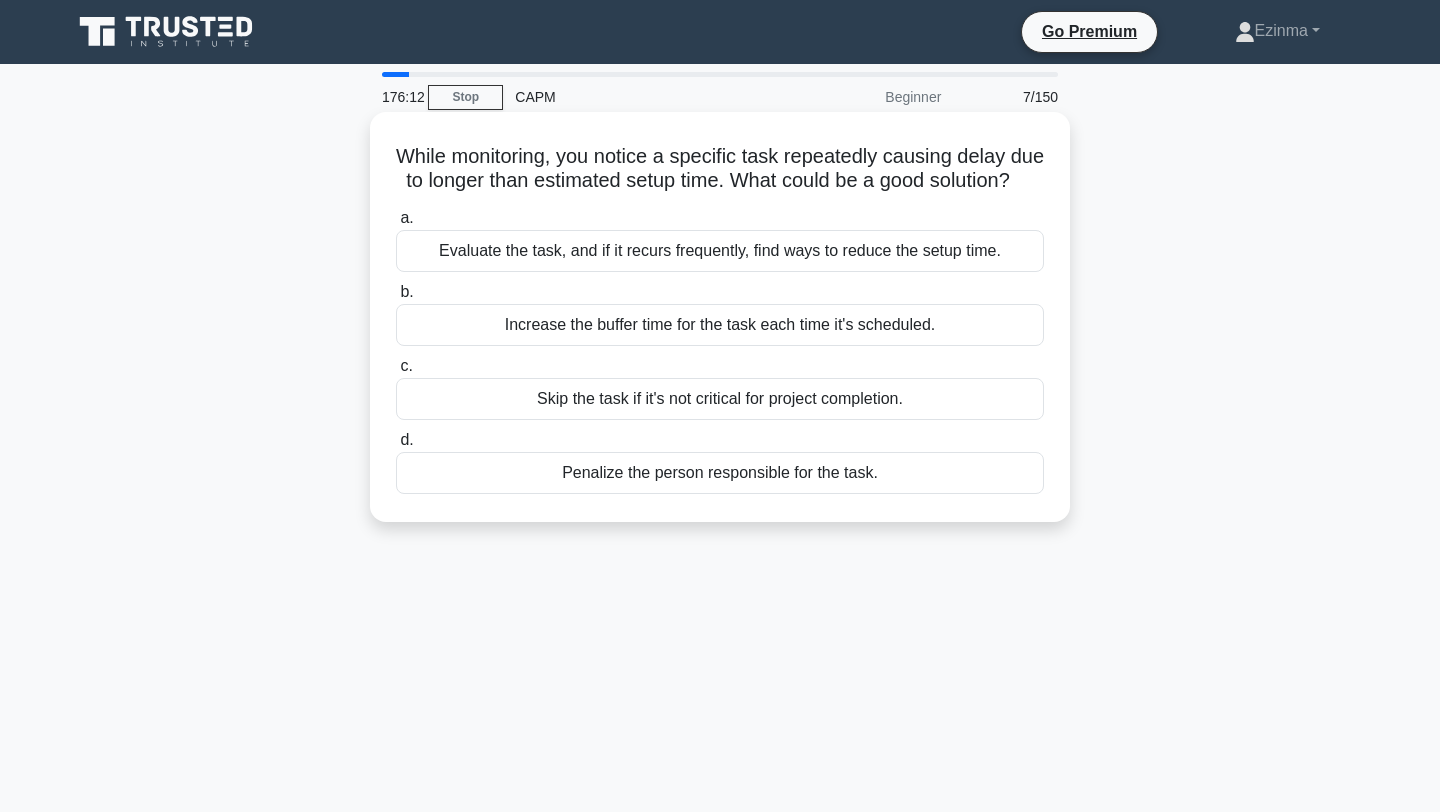 click on "Evaluate the task, and if it recurs frequently, find ways to reduce the setup time." at bounding box center [720, 251] 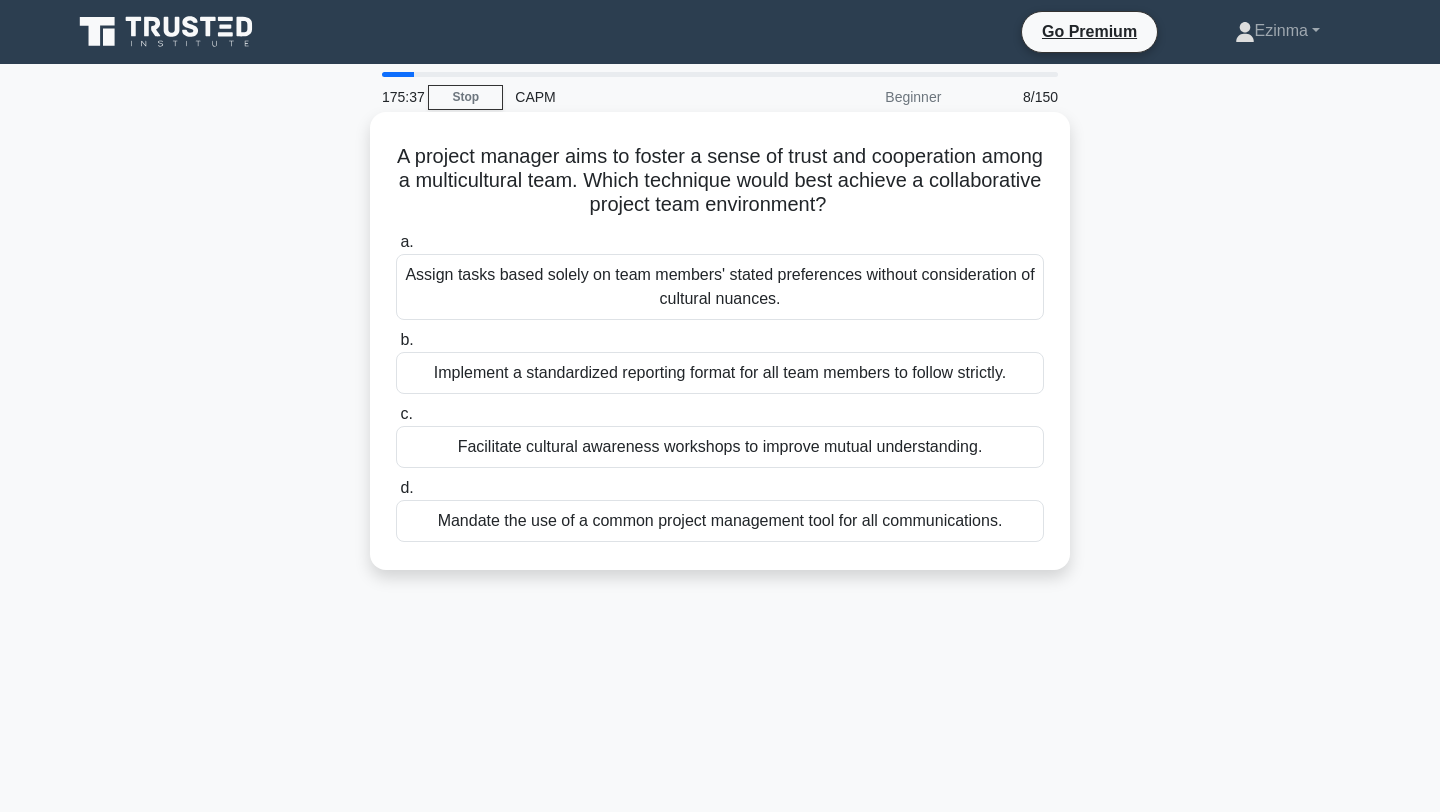 click on "Facilitate cultural awareness workshops to improve mutual understanding." at bounding box center [720, 447] 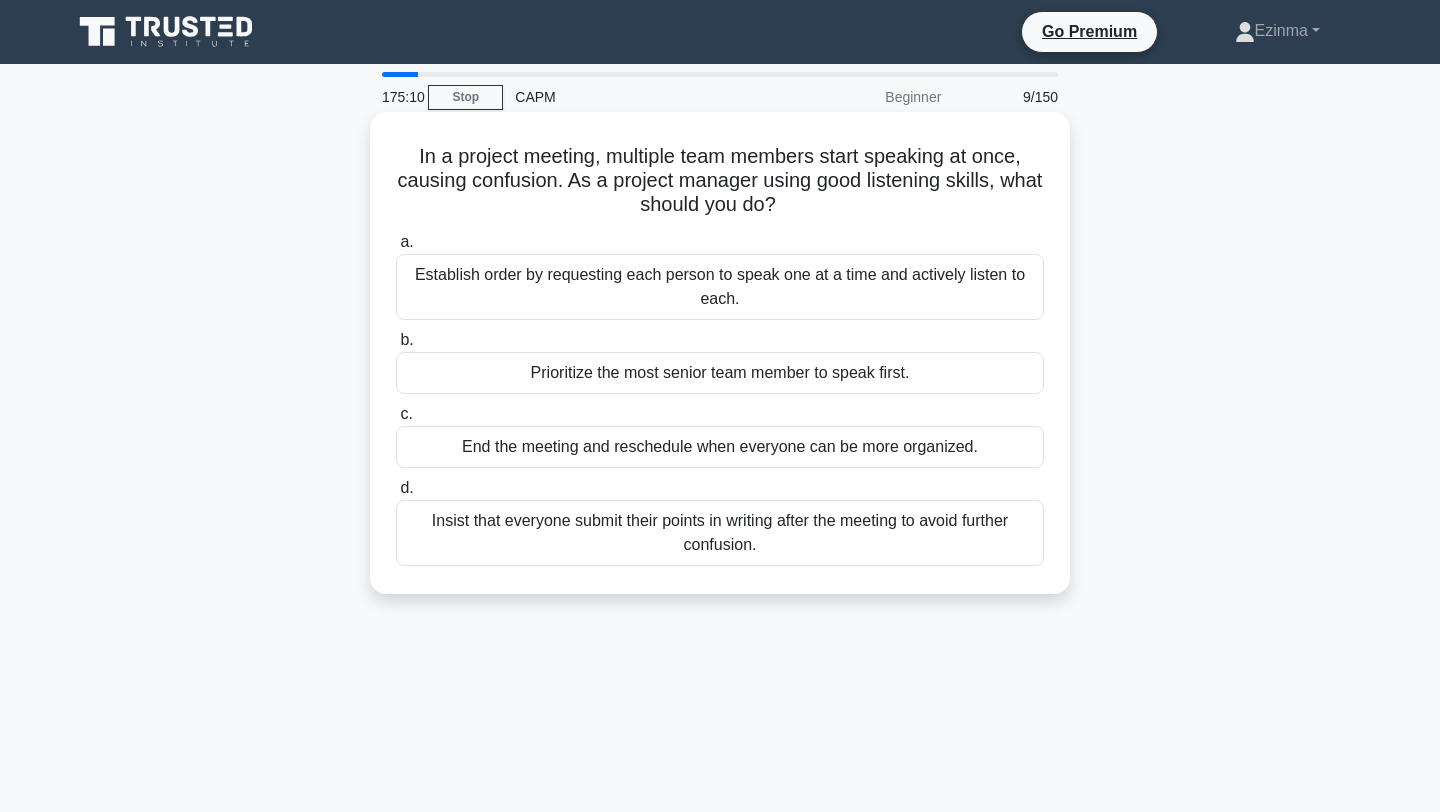 click on "Establish order by requesting each person to speak one at a time and actively listen to each." at bounding box center (720, 287) 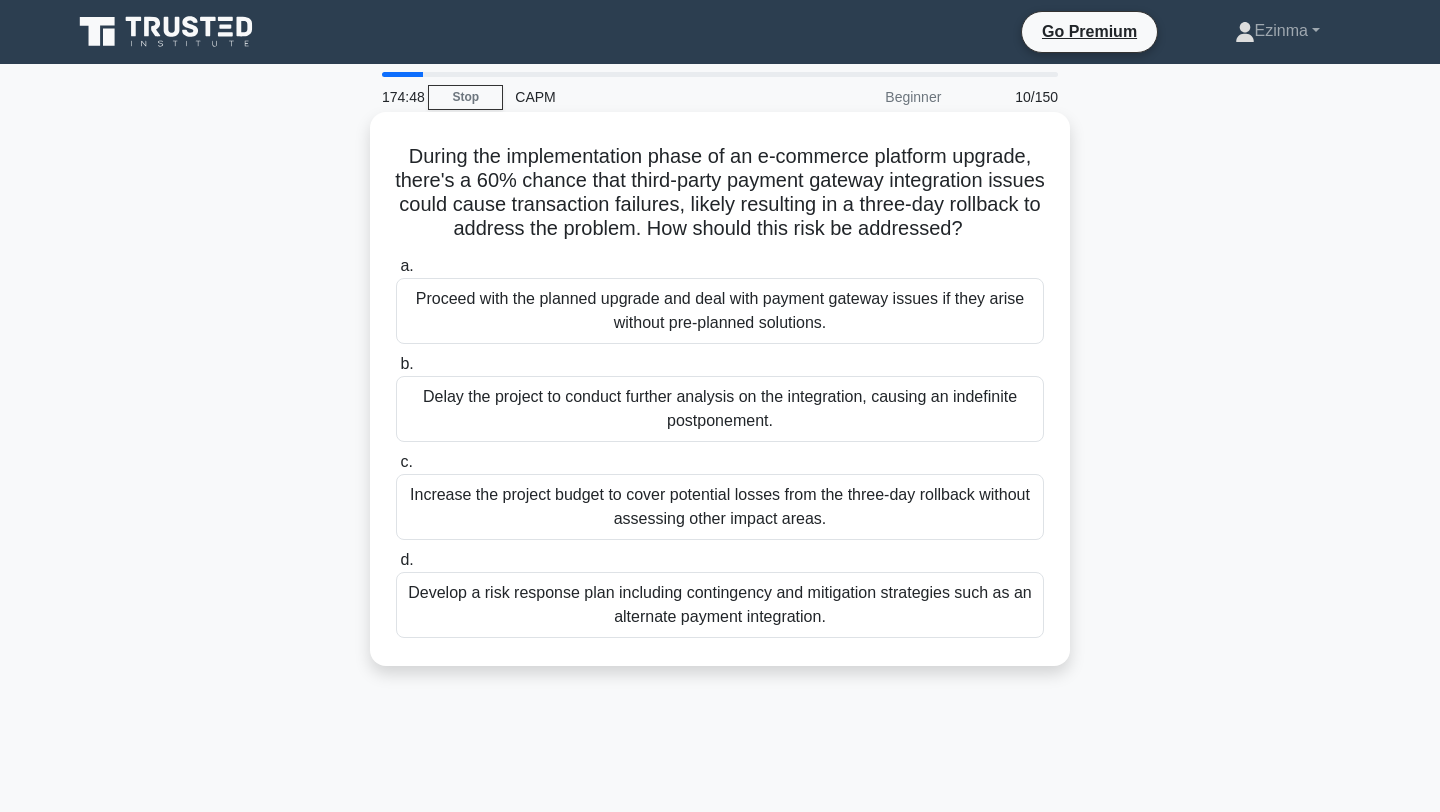 click on "Develop a risk response plan including contingency and mitigation strategies such as an alternate payment integration." at bounding box center [720, 605] 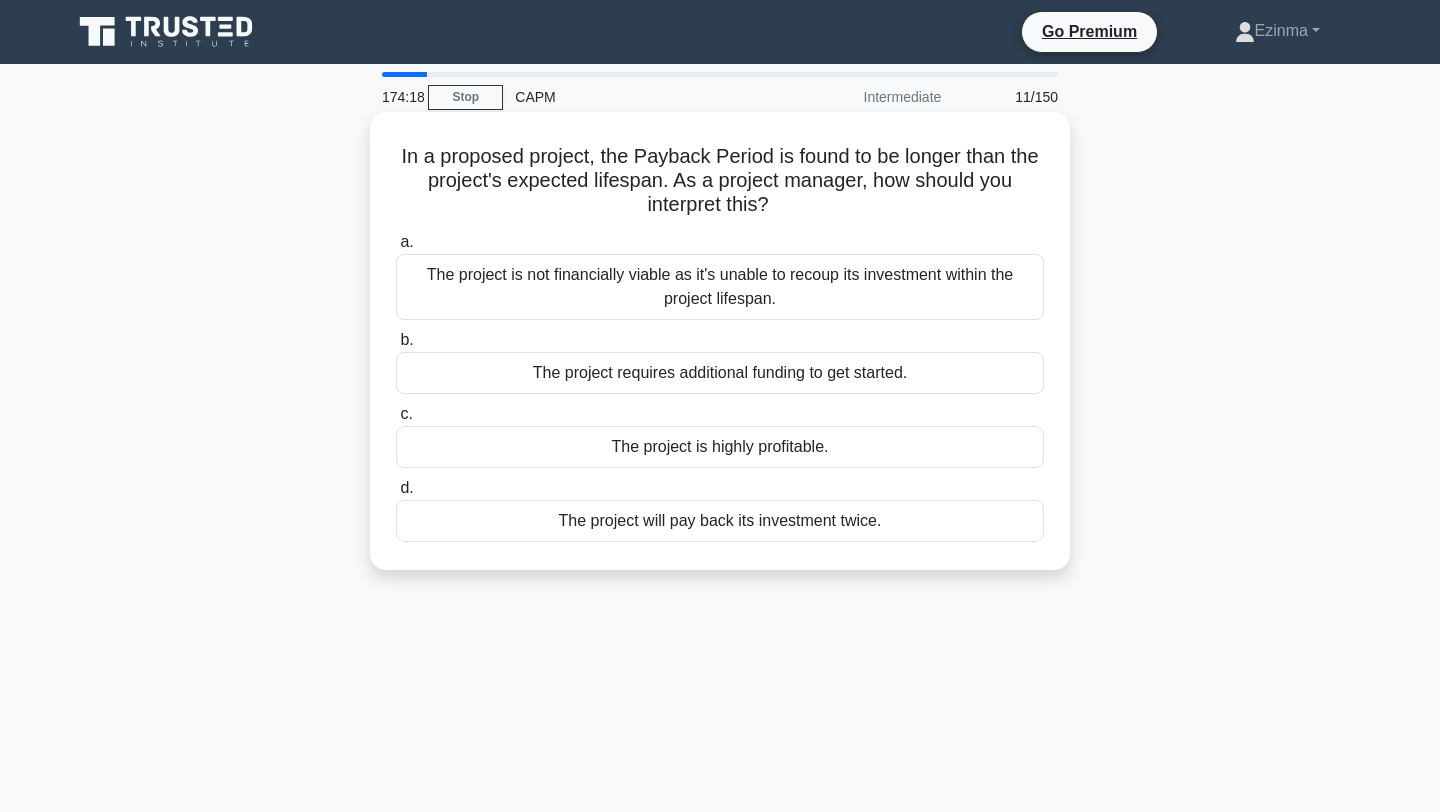 click on "The project is not financially viable as it's unable to recoup its investment within the project lifespan." at bounding box center [720, 287] 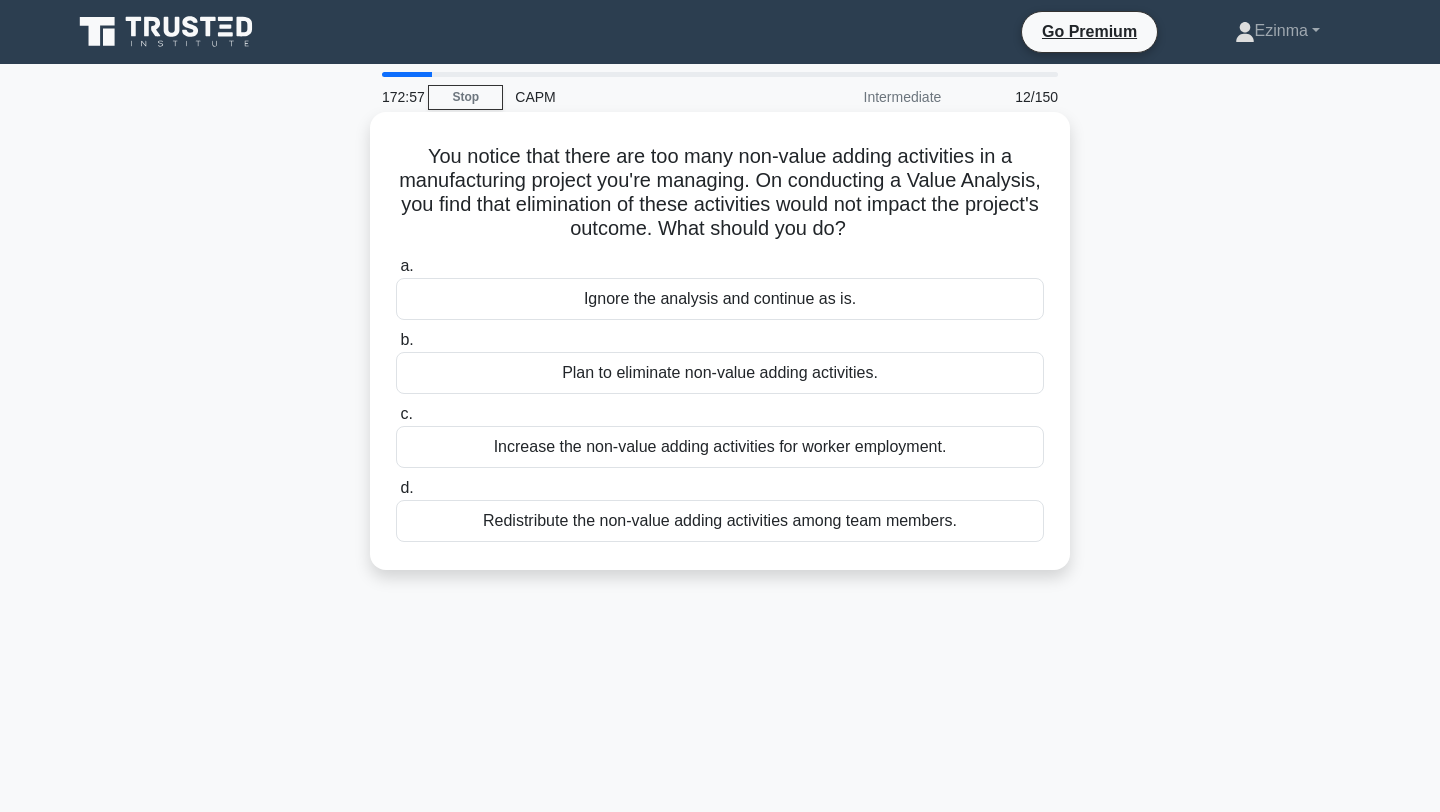 click on "Plan to eliminate non-value adding activities." at bounding box center (720, 373) 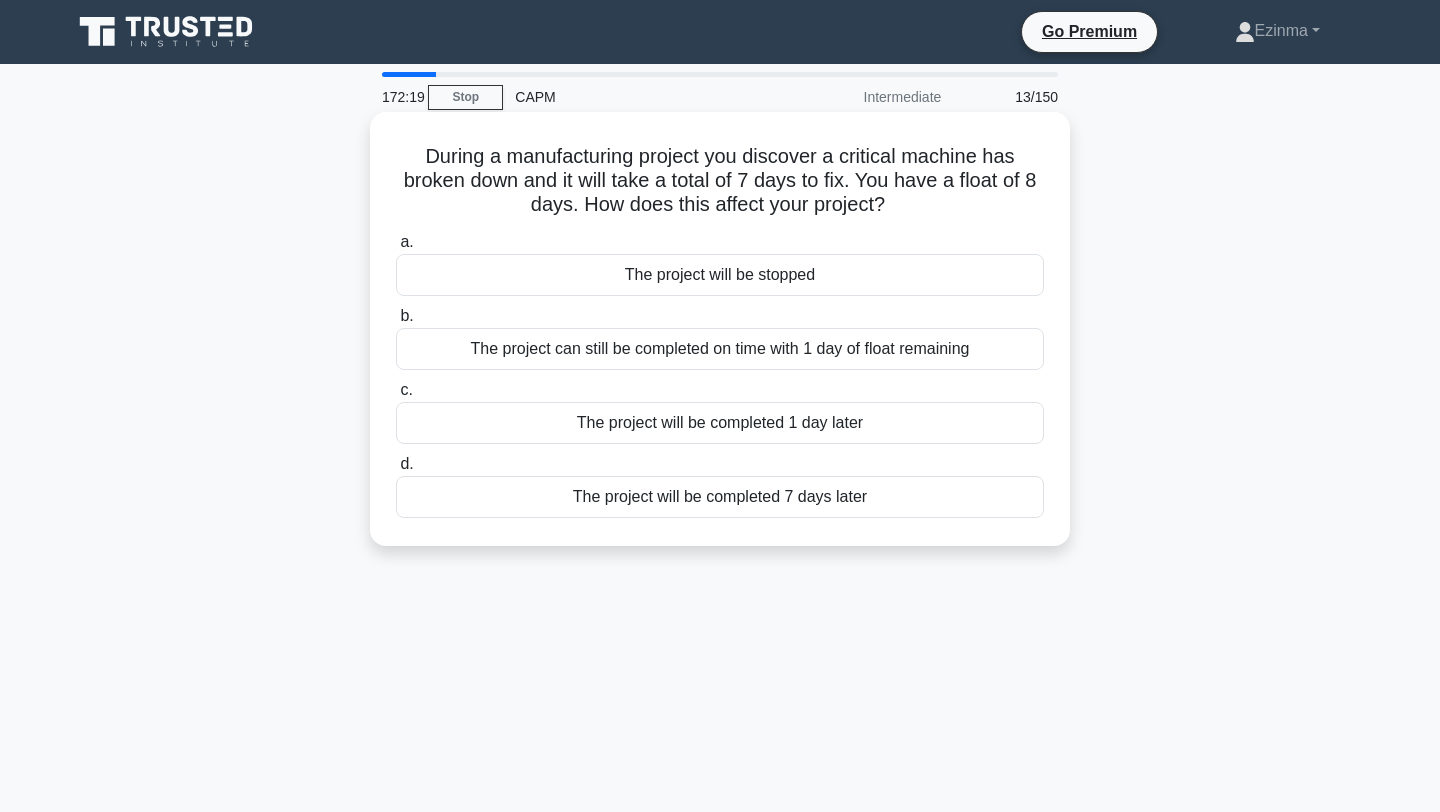click on "The project can still be completed on time with 1 day of float remaining" at bounding box center [720, 349] 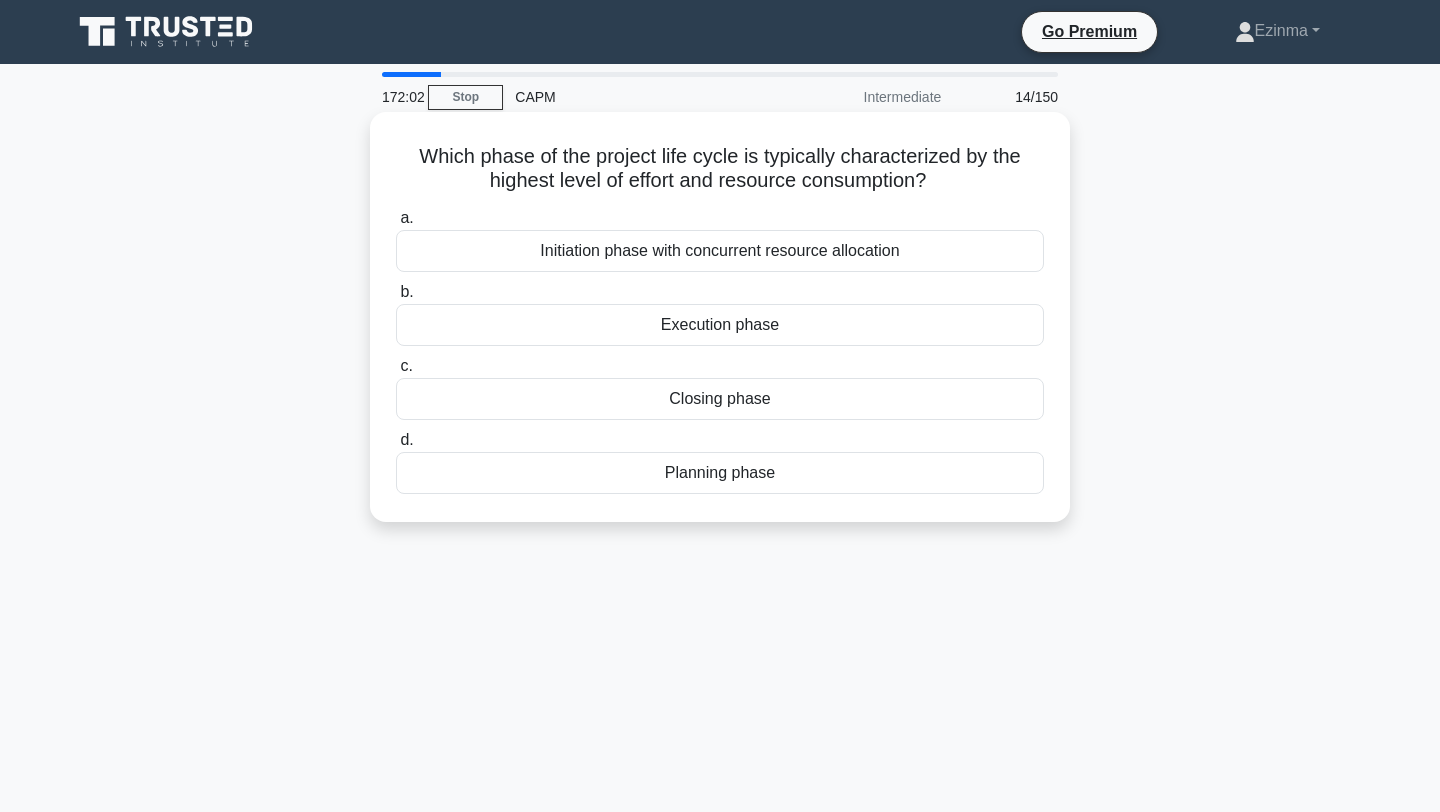 click on "Planning phase" at bounding box center [720, 473] 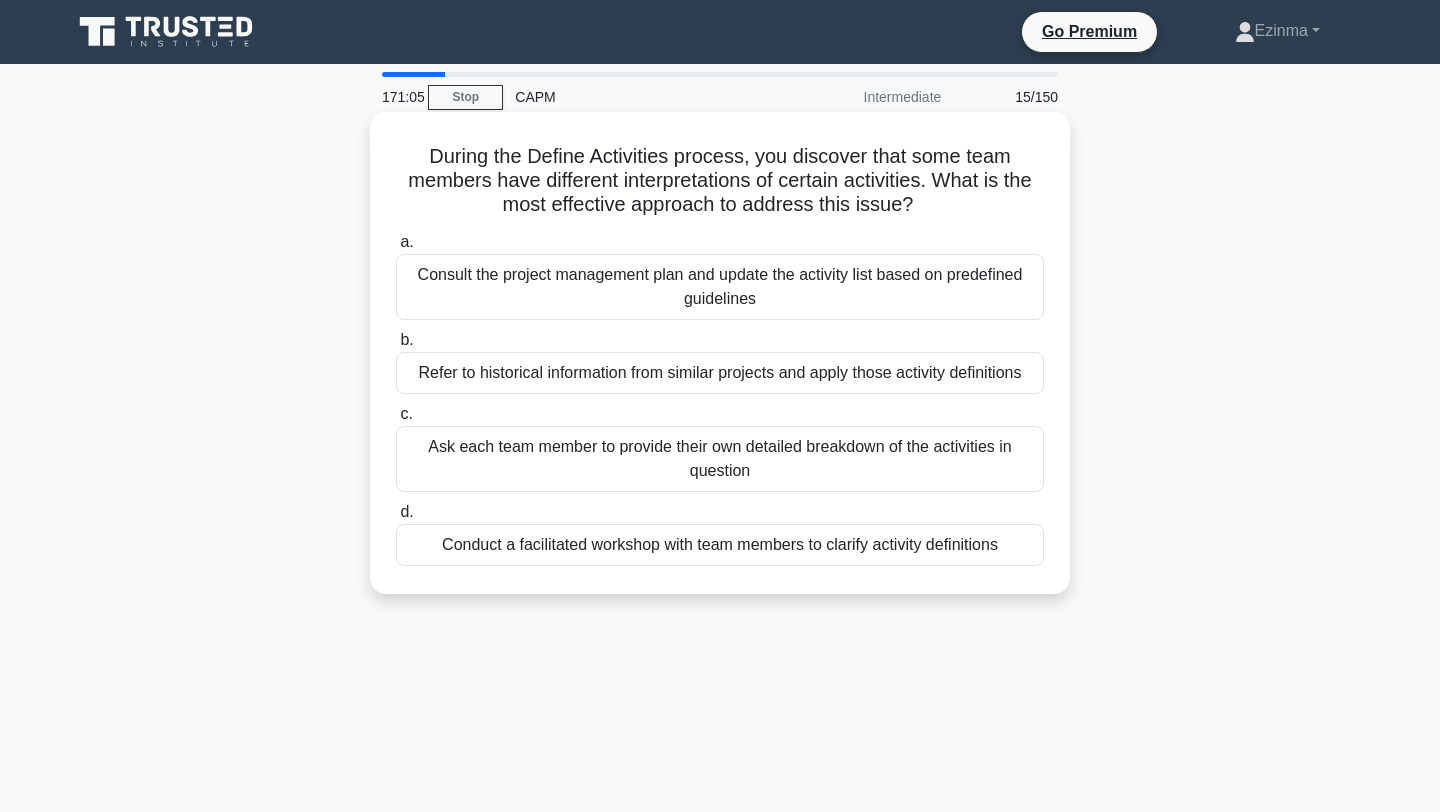click on "Conduct a facilitated workshop with team members to clarify activity definitions" at bounding box center (720, 545) 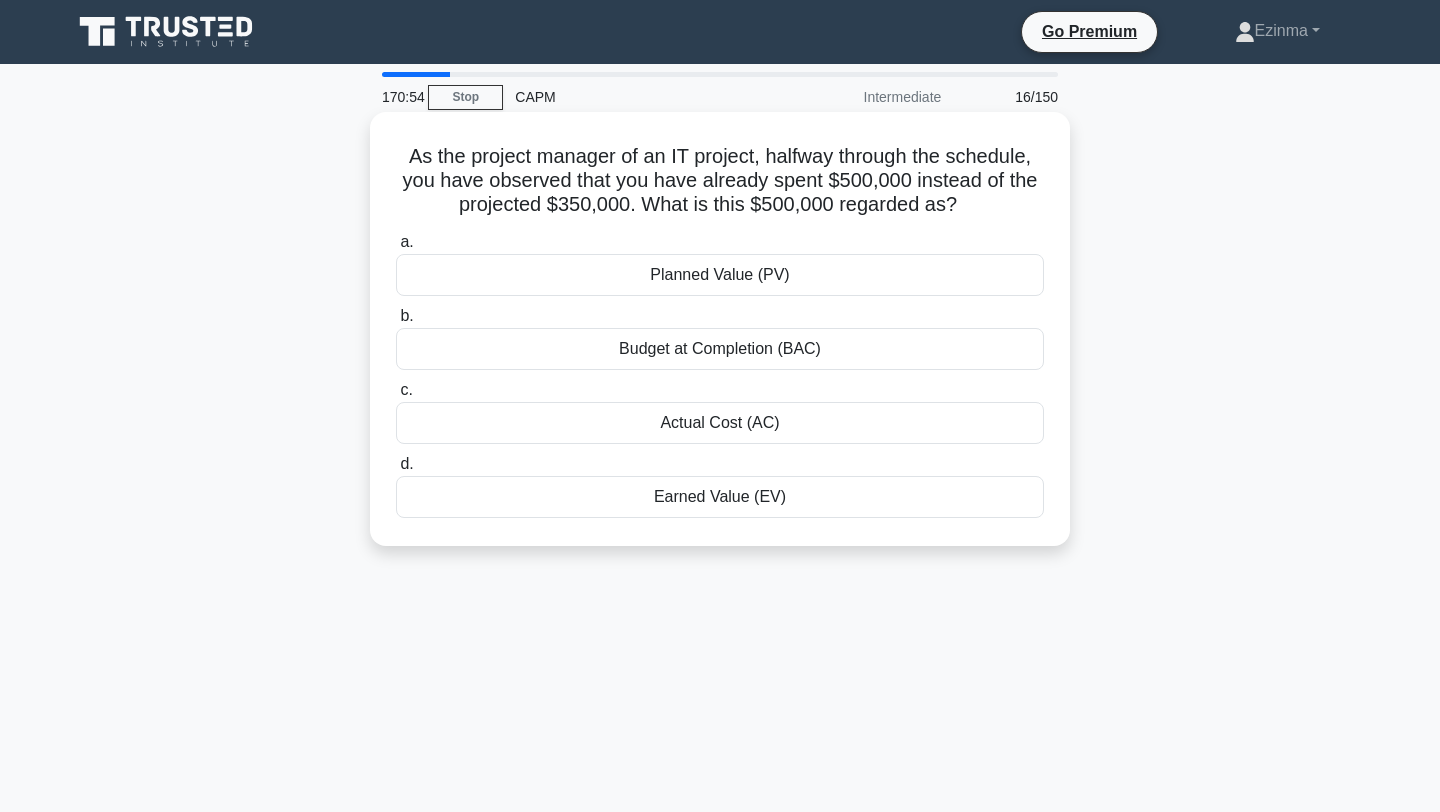 click on "Actual Cost (AC)" at bounding box center (720, 423) 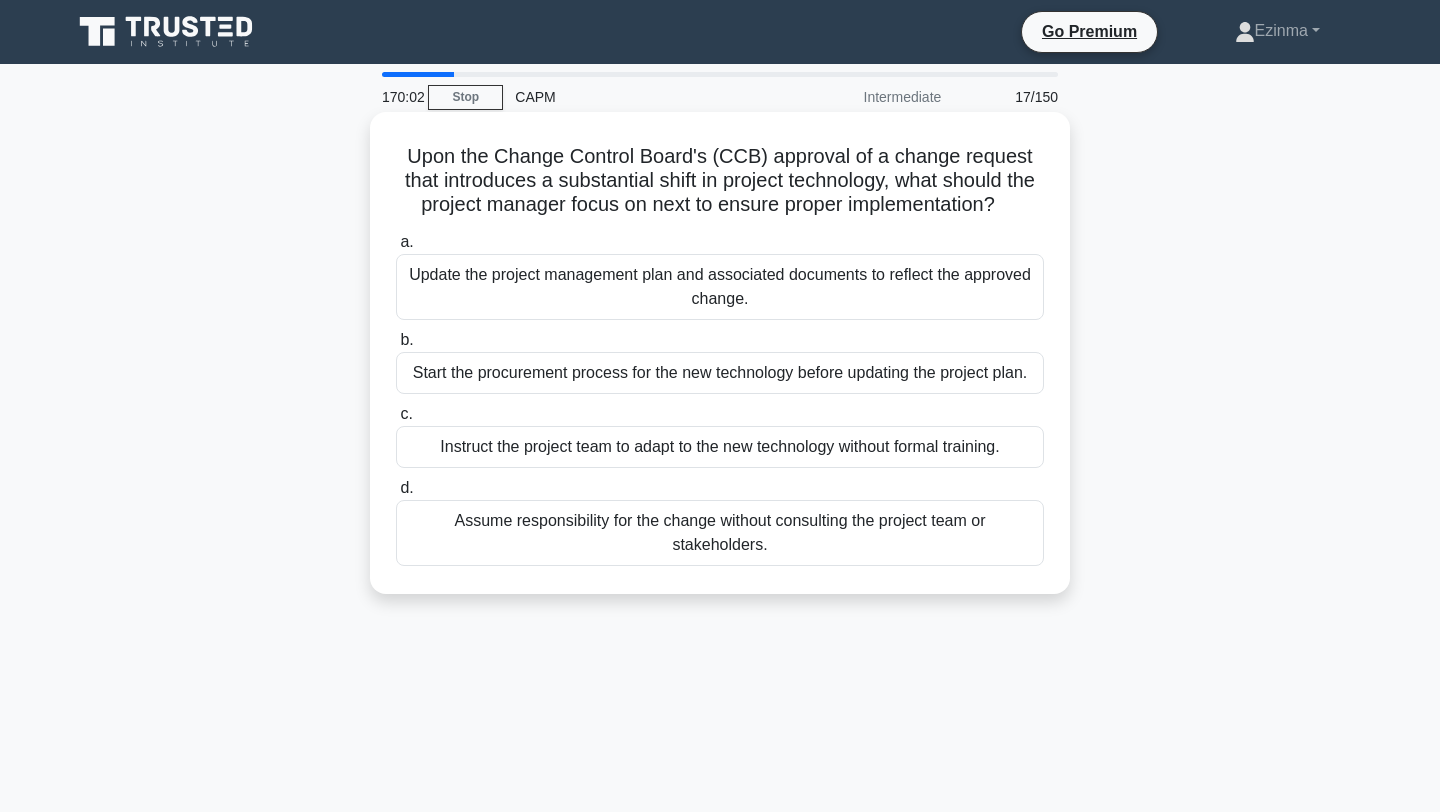 click on "Update the project management plan and associated documents to reflect the approved change." at bounding box center (720, 287) 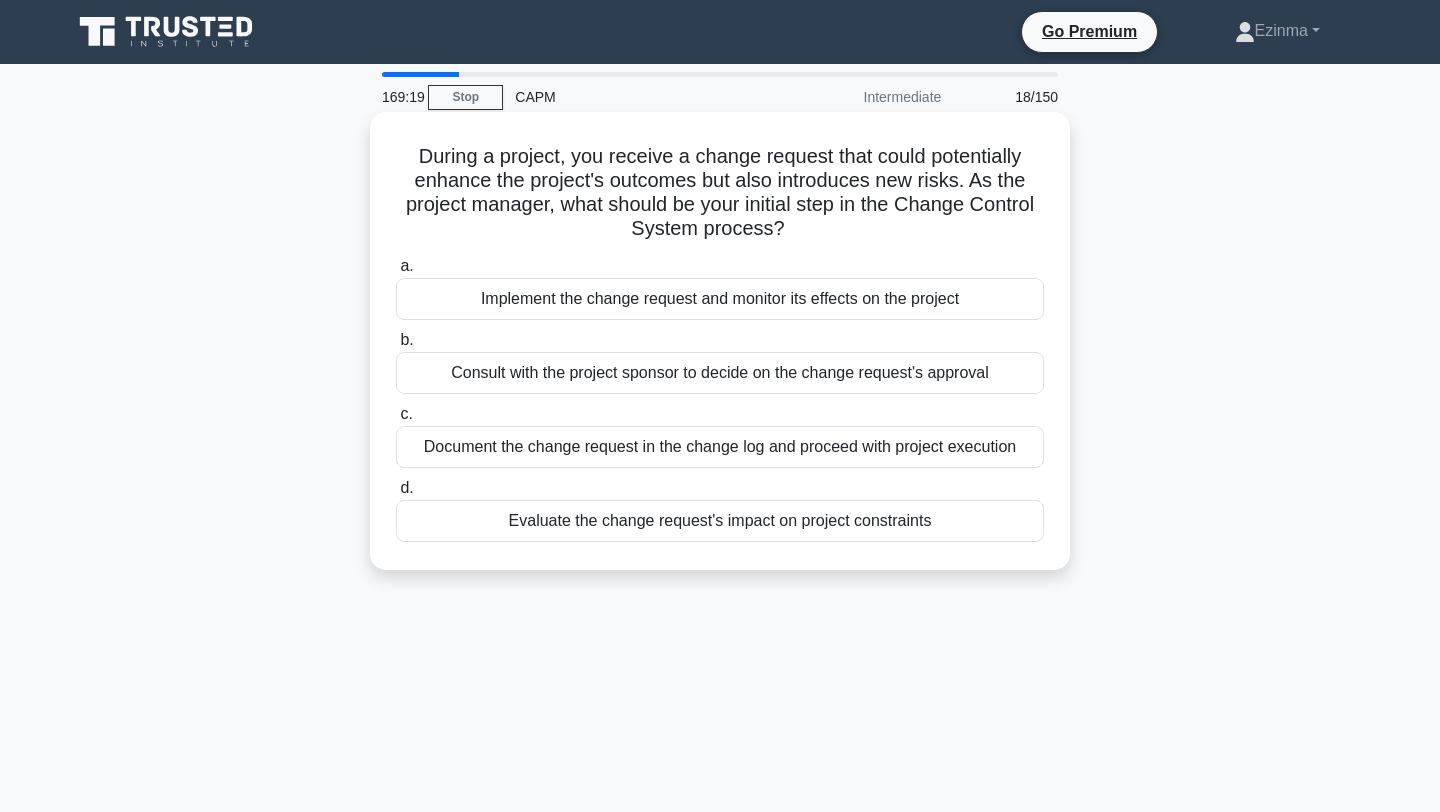 click on "Evaluate the change request's impact on project constraints" at bounding box center [720, 521] 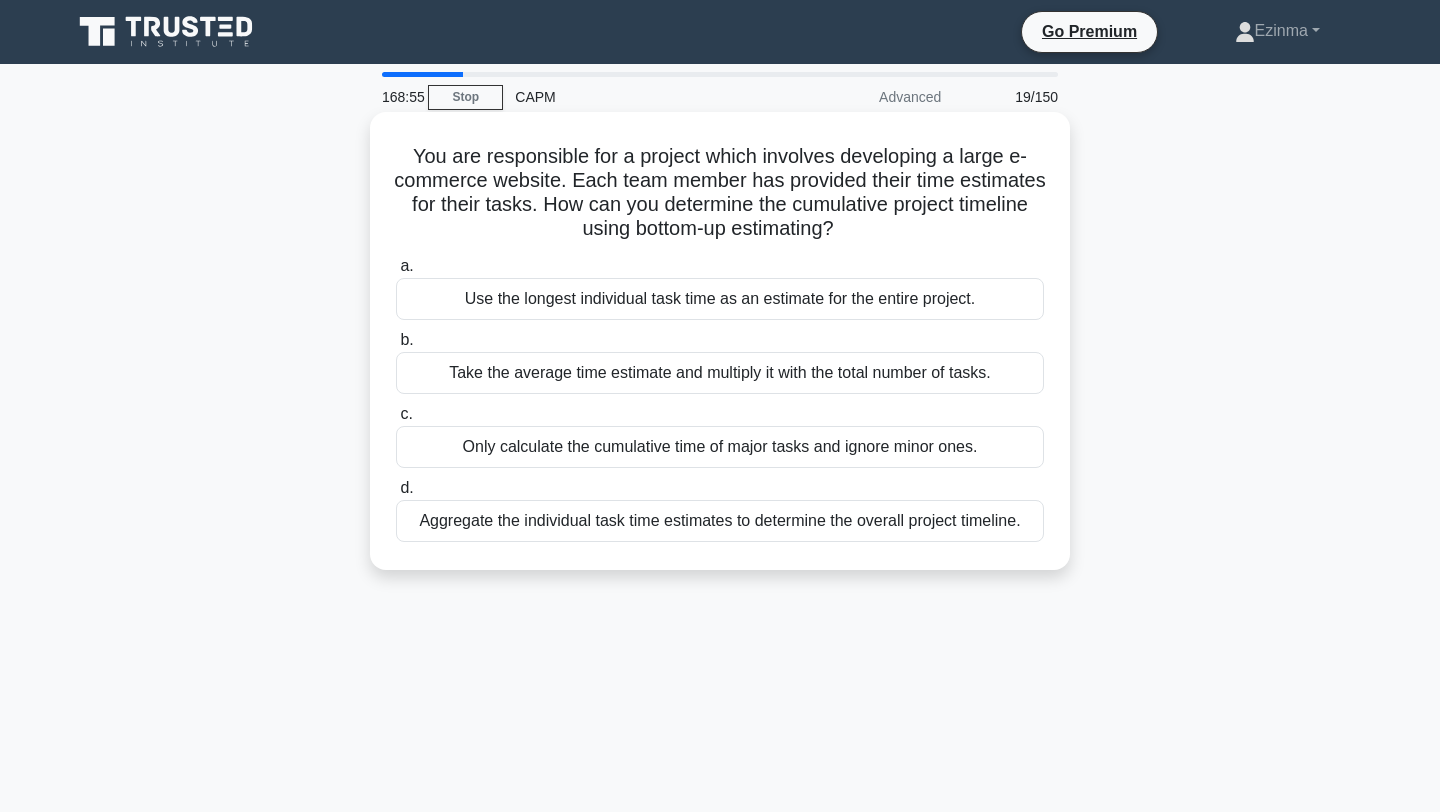 click on "Aggregate the individual task time estimates to determine the overall project timeline." at bounding box center [720, 521] 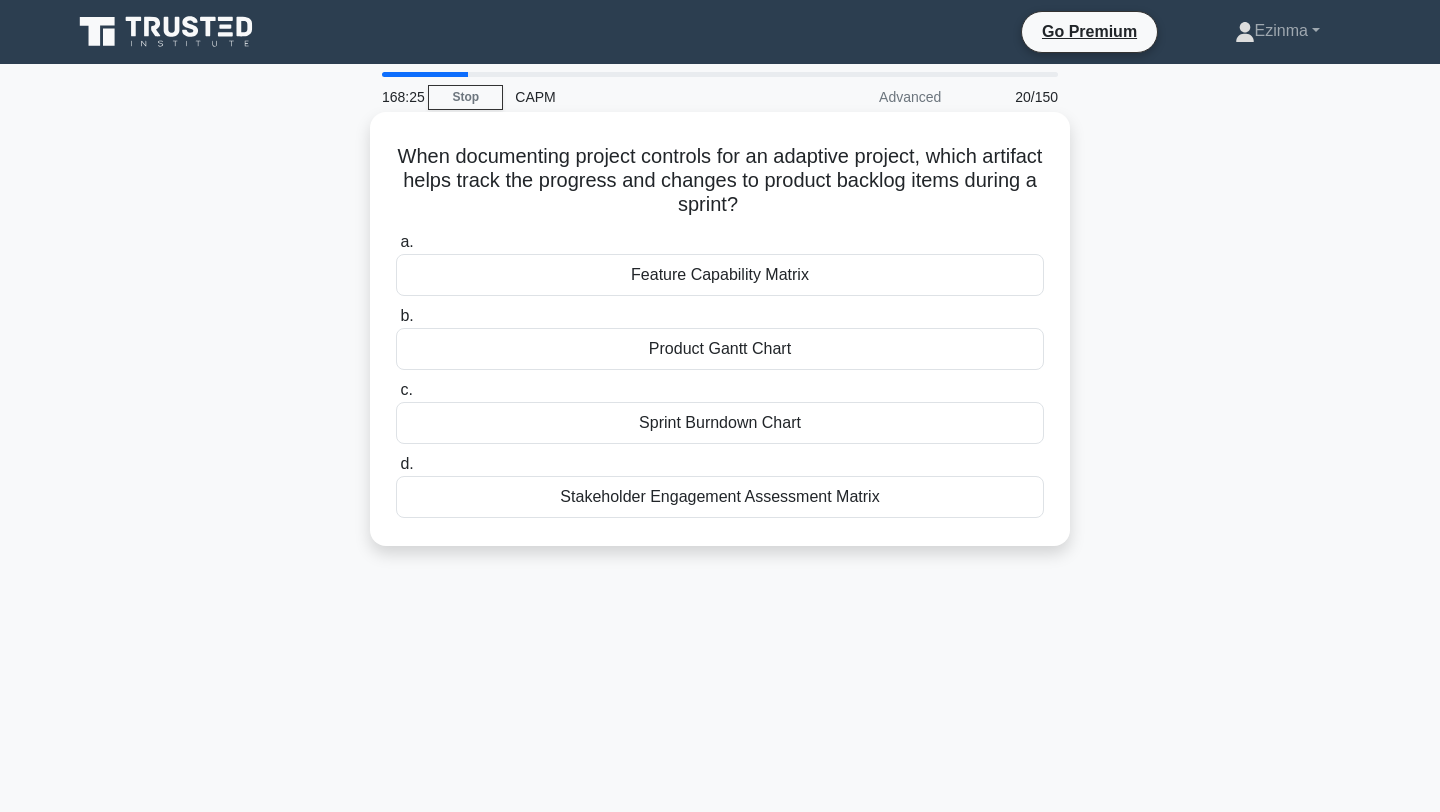 click on "Sprint Burndown Chart" at bounding box center [720, 423] 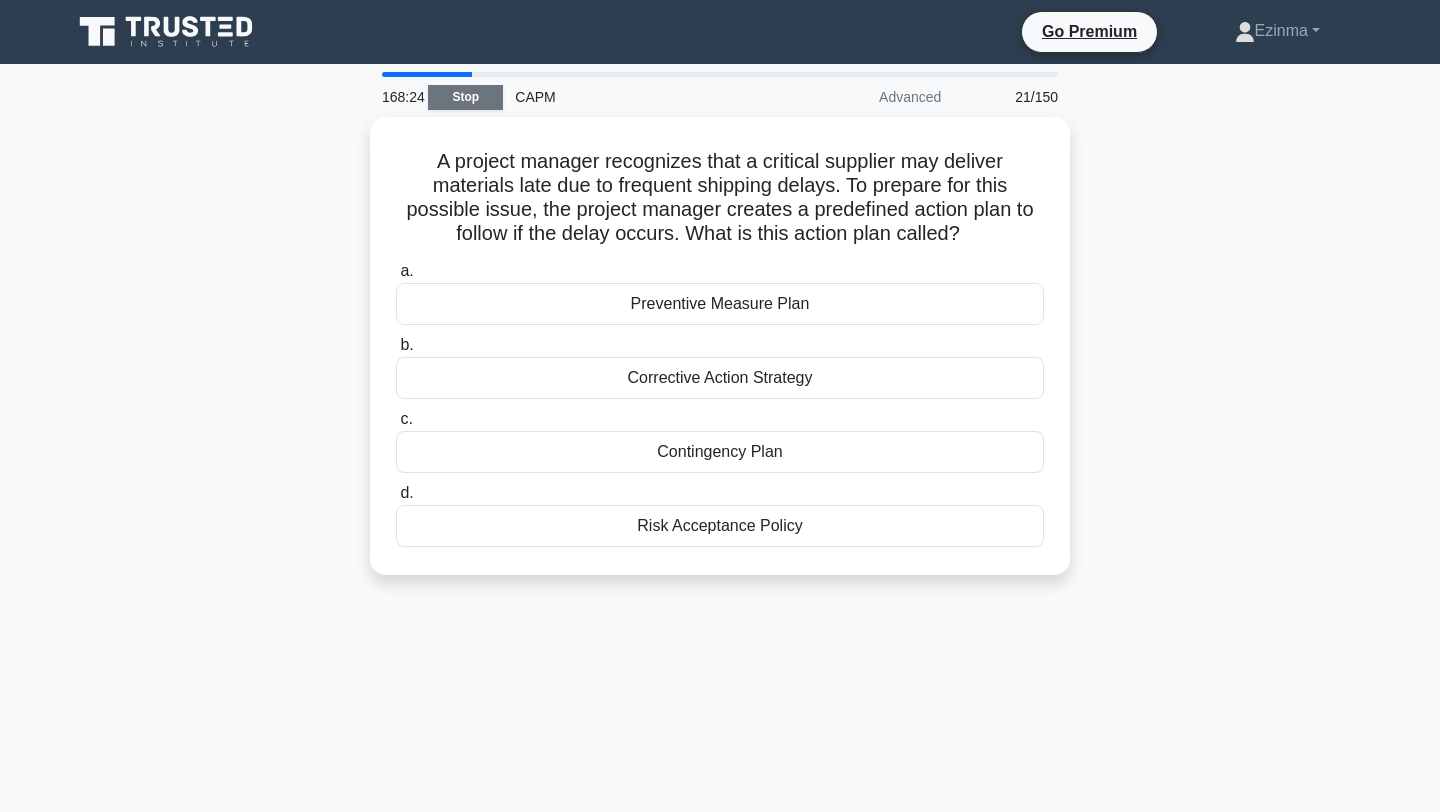 click on "Stop" at bounding box center (465, 97) 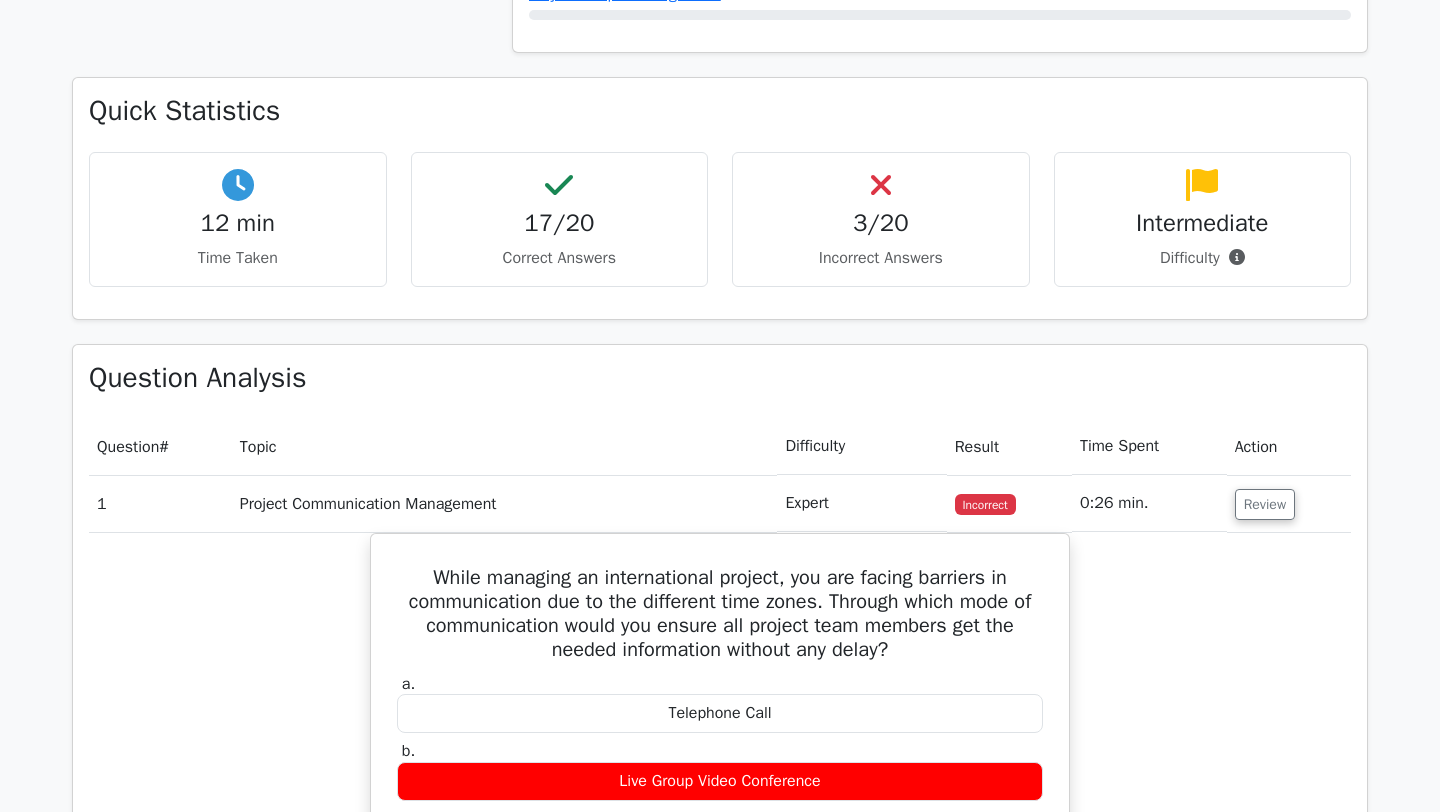 scroll, scrollTop: 0, scrollLeft: 0, axis: both 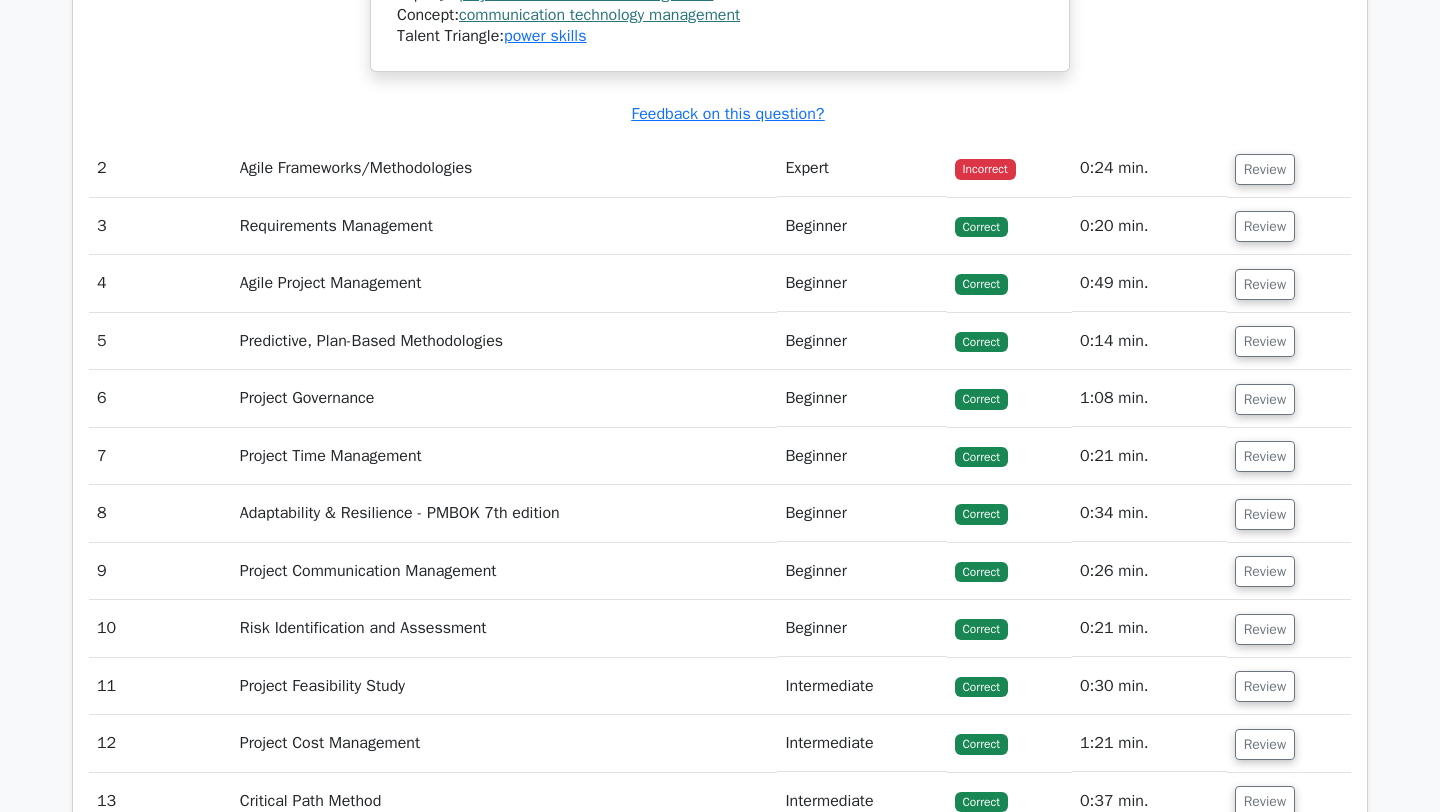 click on "Agile Frameworks/Methodologies" at bounding box center (505, 168) 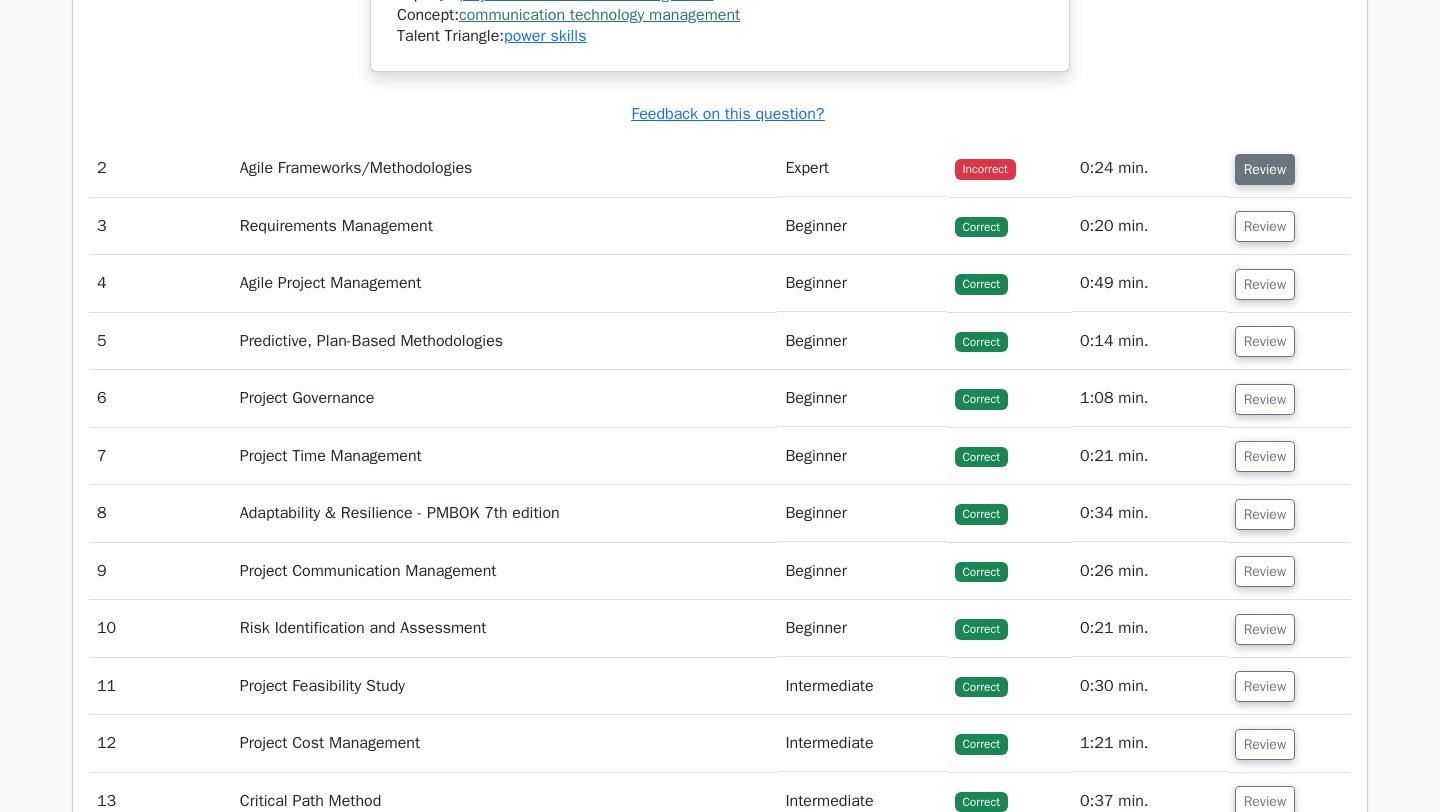 click on "Review" at bounding box center [1265, 169] 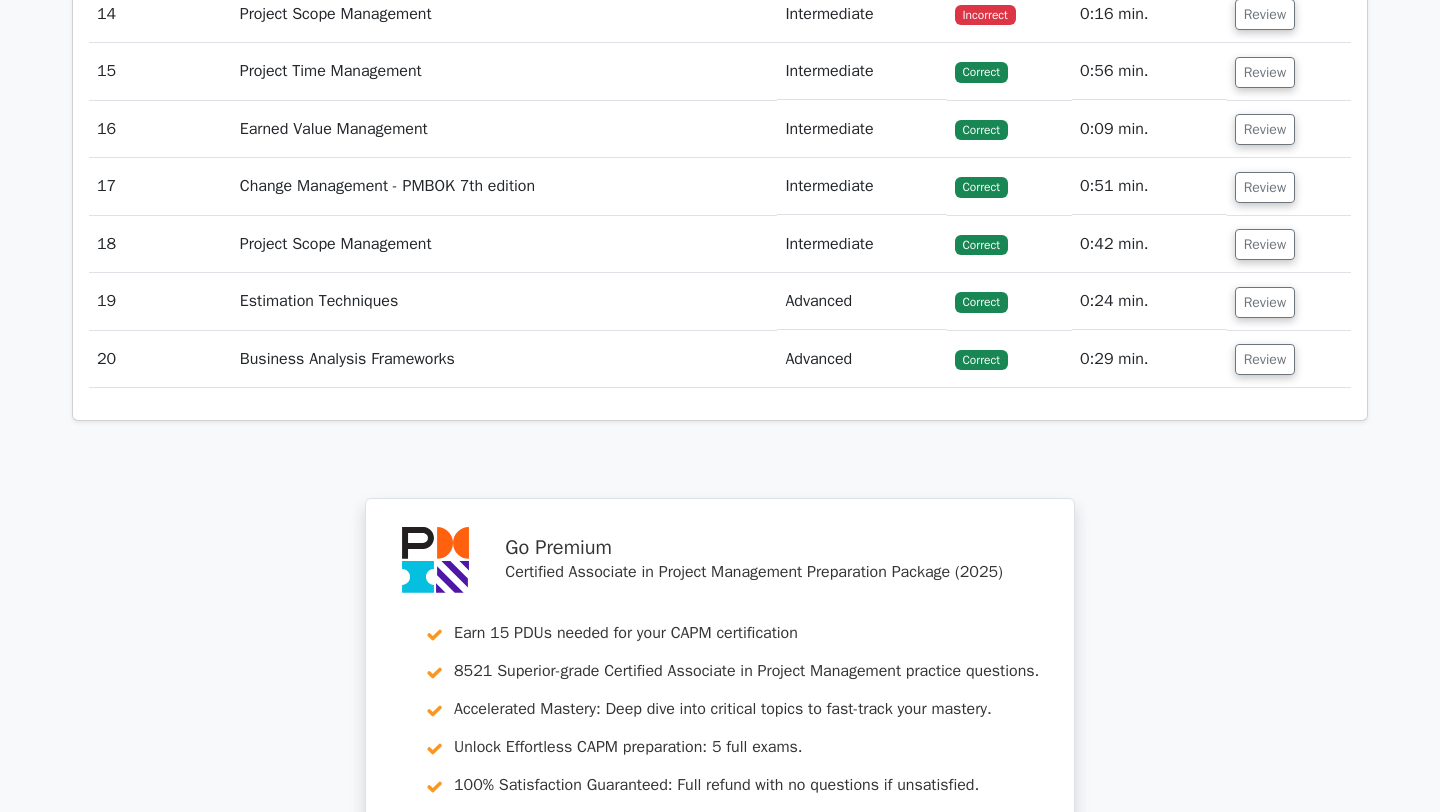 scroll, scrollTop: 4667, scrollLeft: 0, axis: vertical 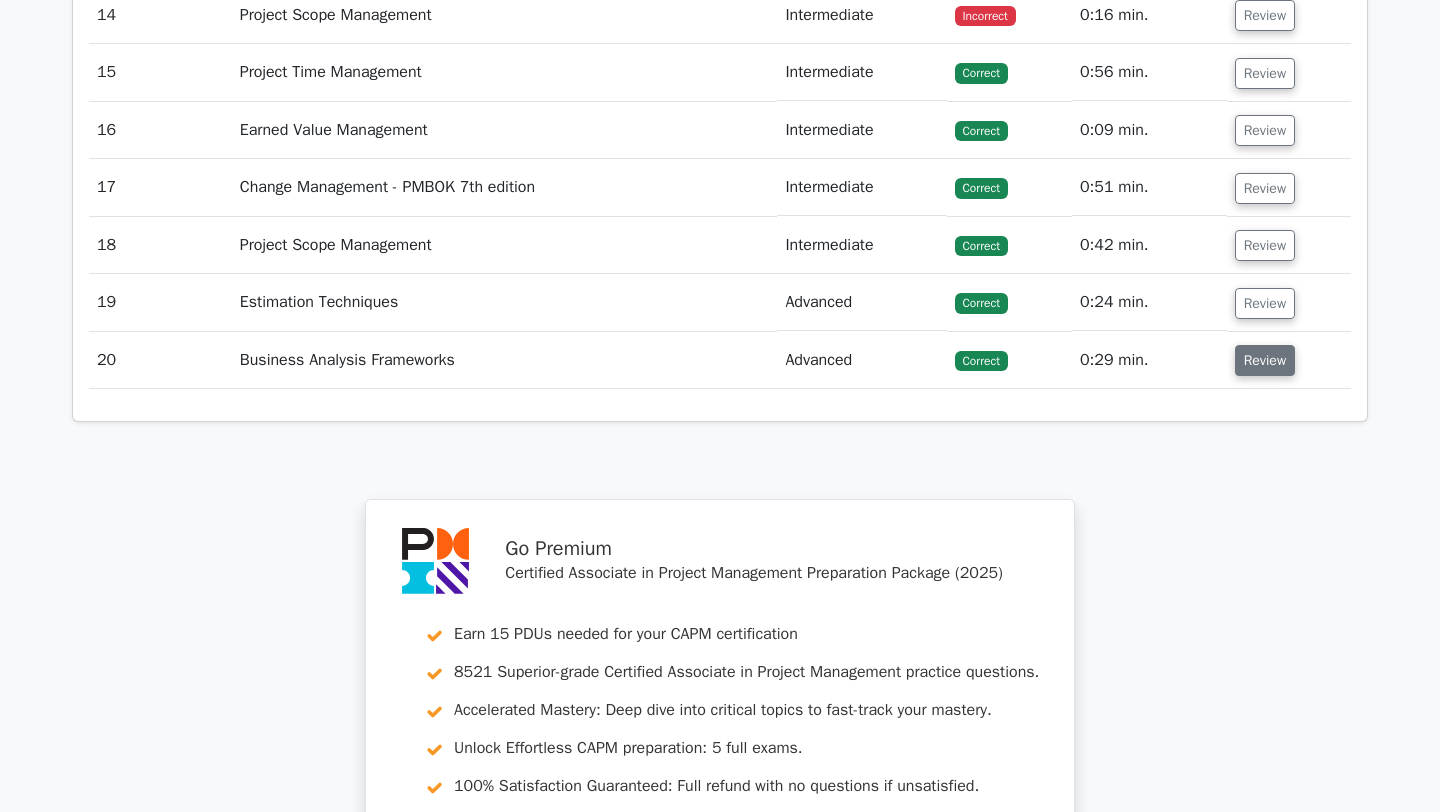click on "Review" at bounding box center (1265, 360) 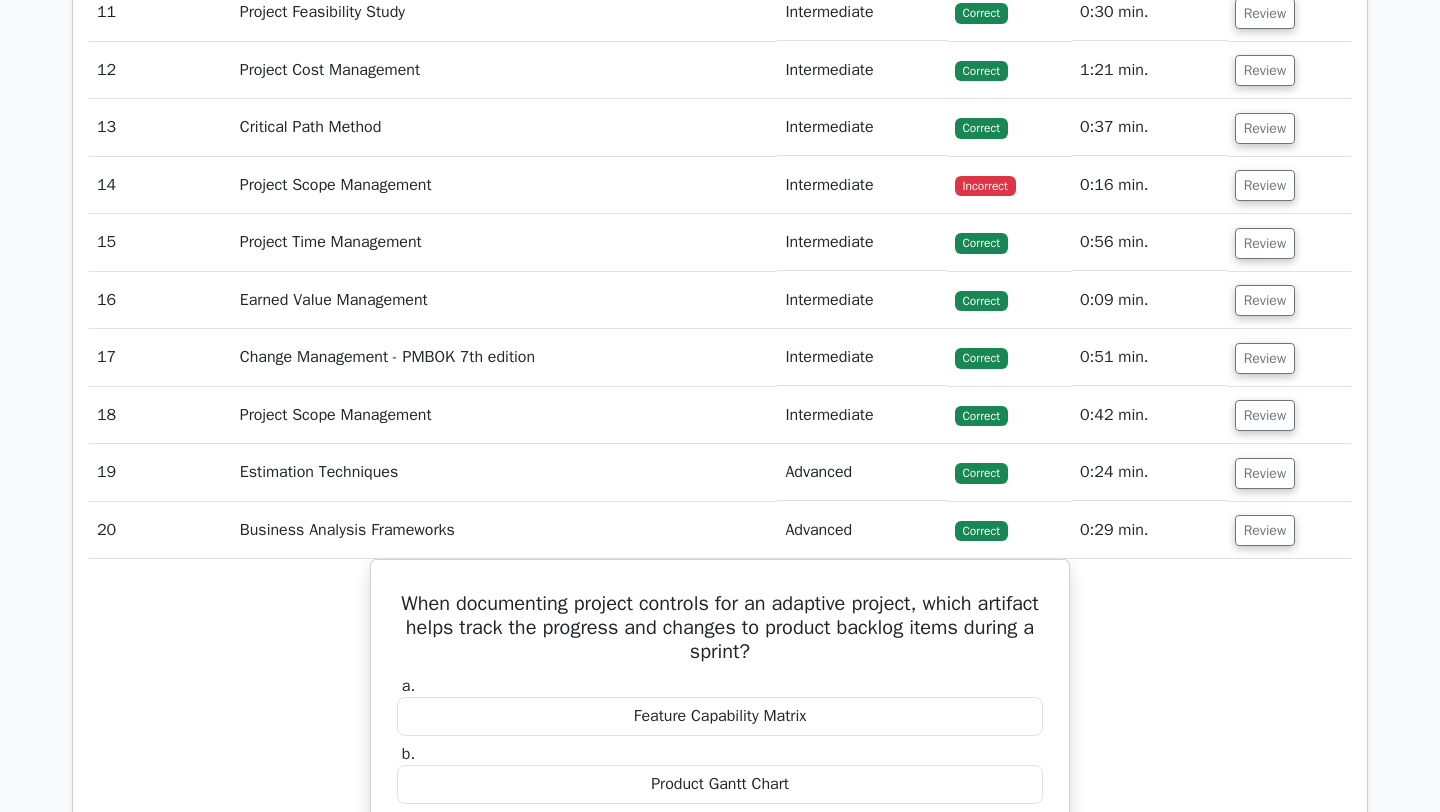 scroll, scrollTop: 4466, scrollLeft: 0, axis: vertical 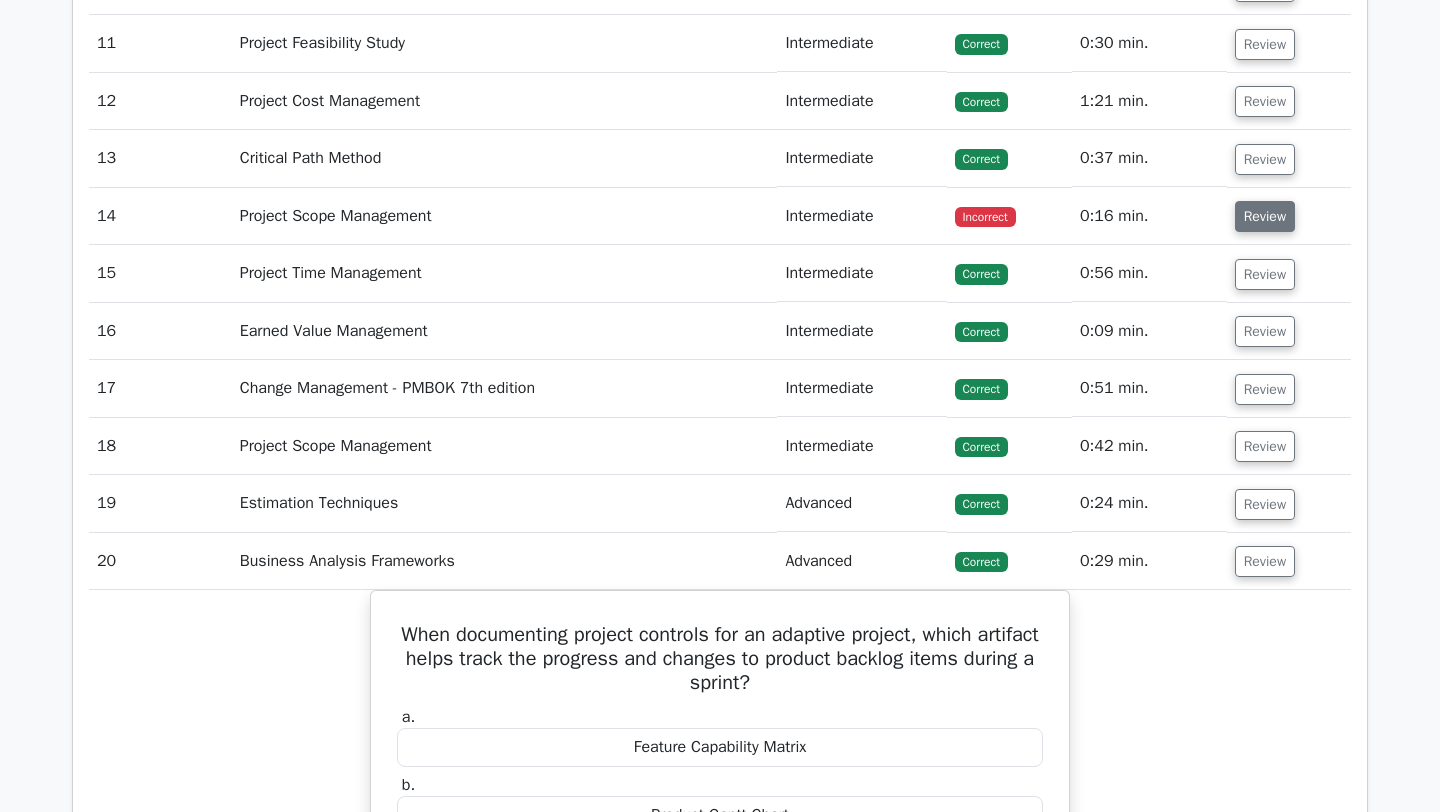 click on "Review" at bounding box center [1265, 216] 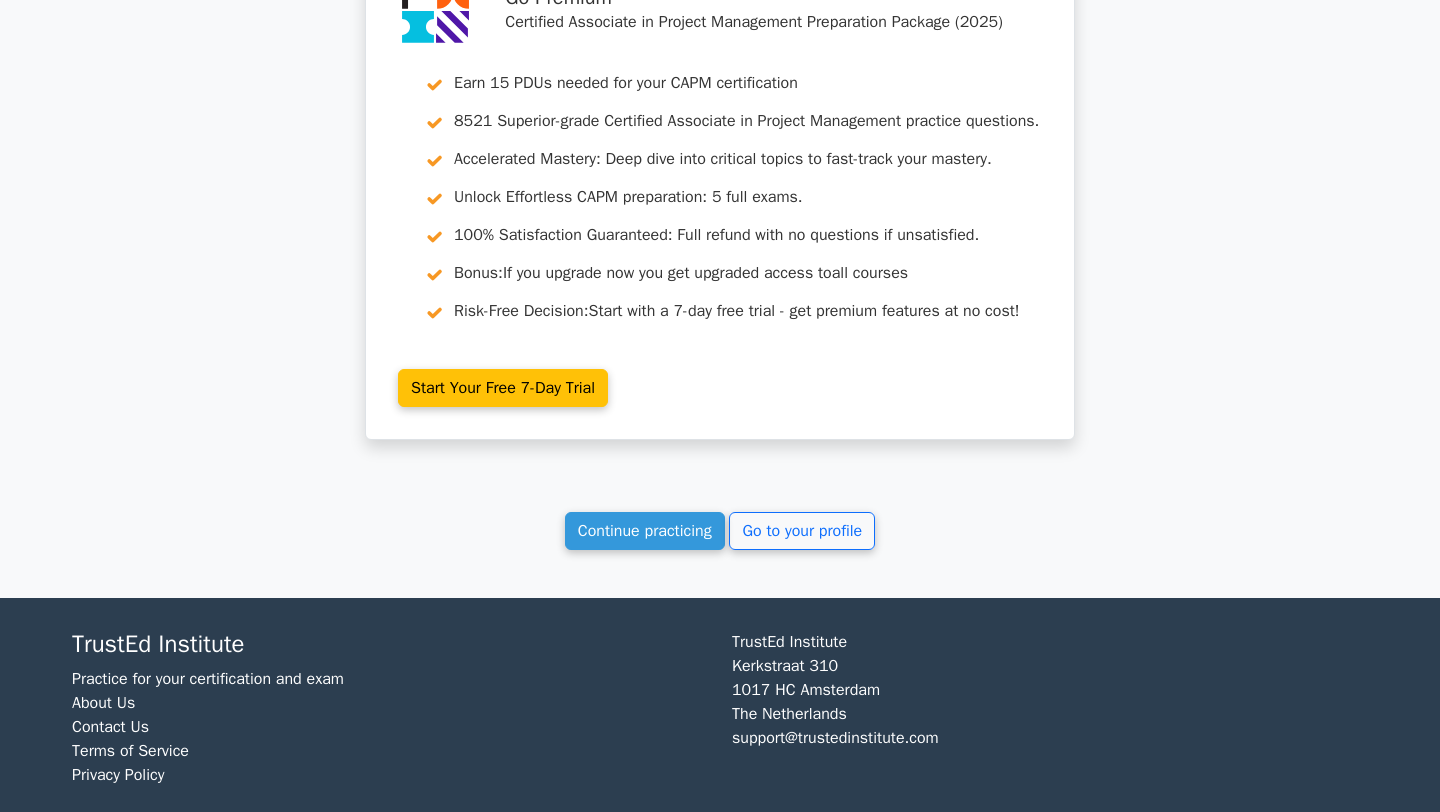 scroll, scrollTop: 7229, scrollLeft: 0, axis: vertical 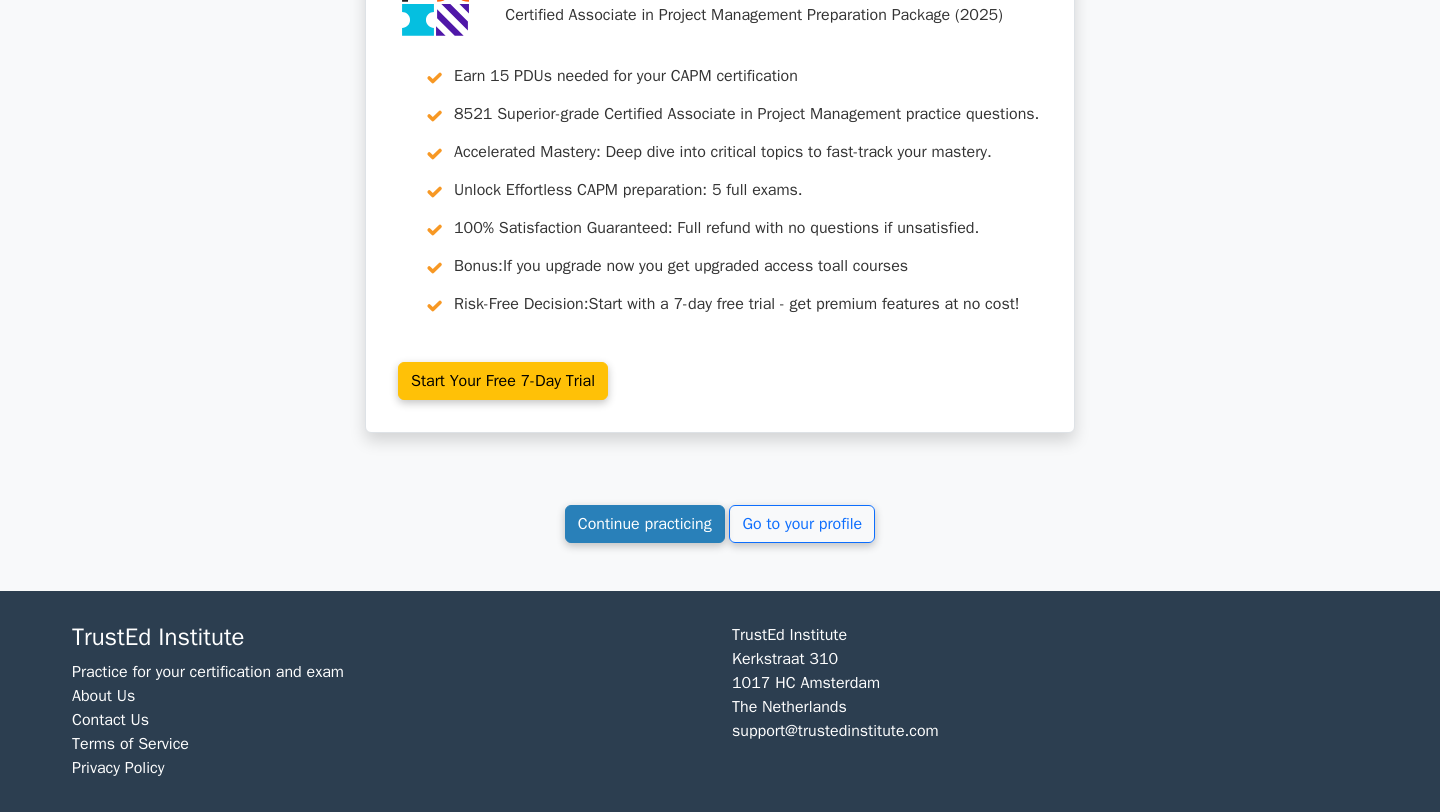 click on "Continue practicing" at bounding box center (645, 524) 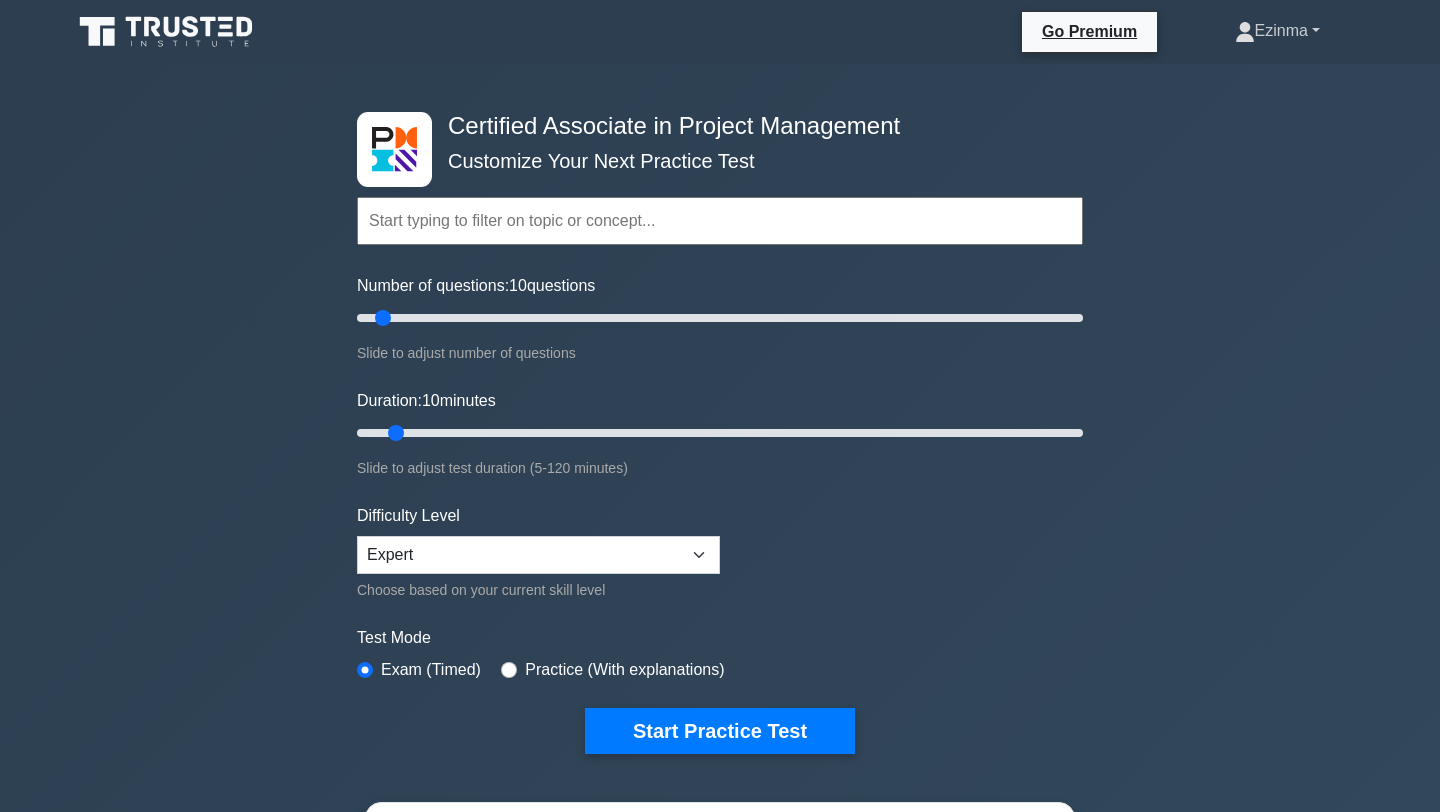 scroll, scrollTop: 0, scrollLeft: 0, axis: both 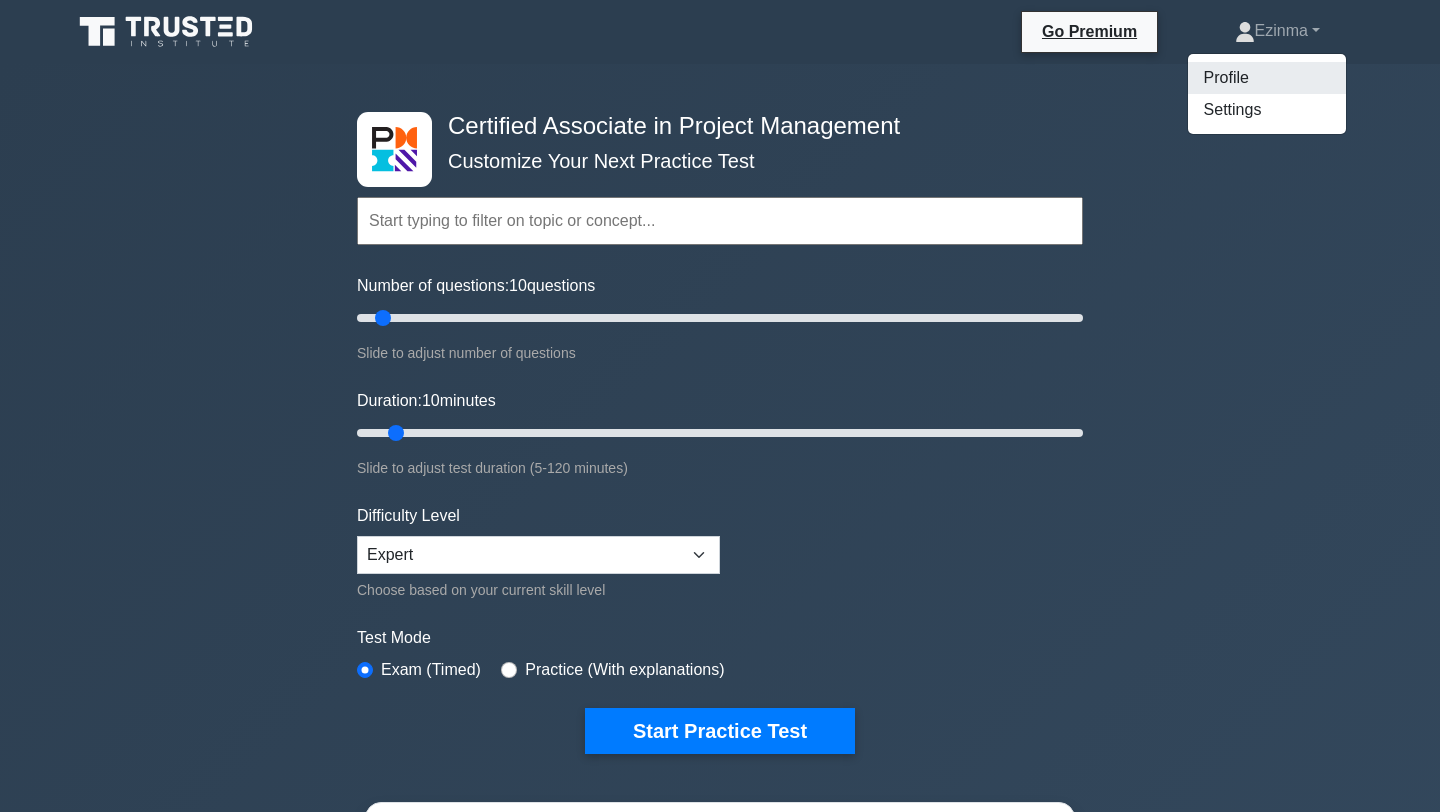 click on "Profile" at bounding box center [1267, 78] 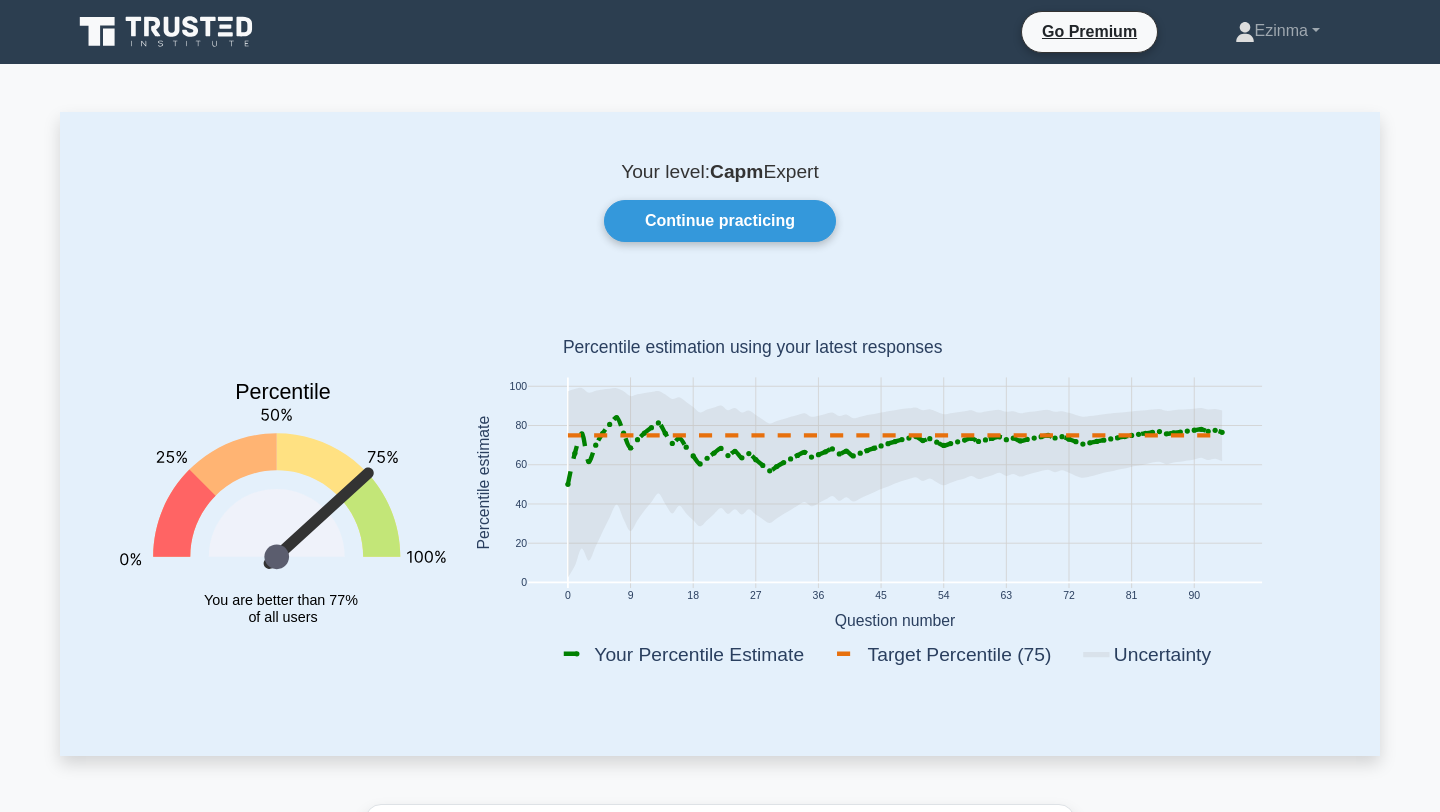 scroll, scrollTop: 0, scrollLeft: 0, axis: both 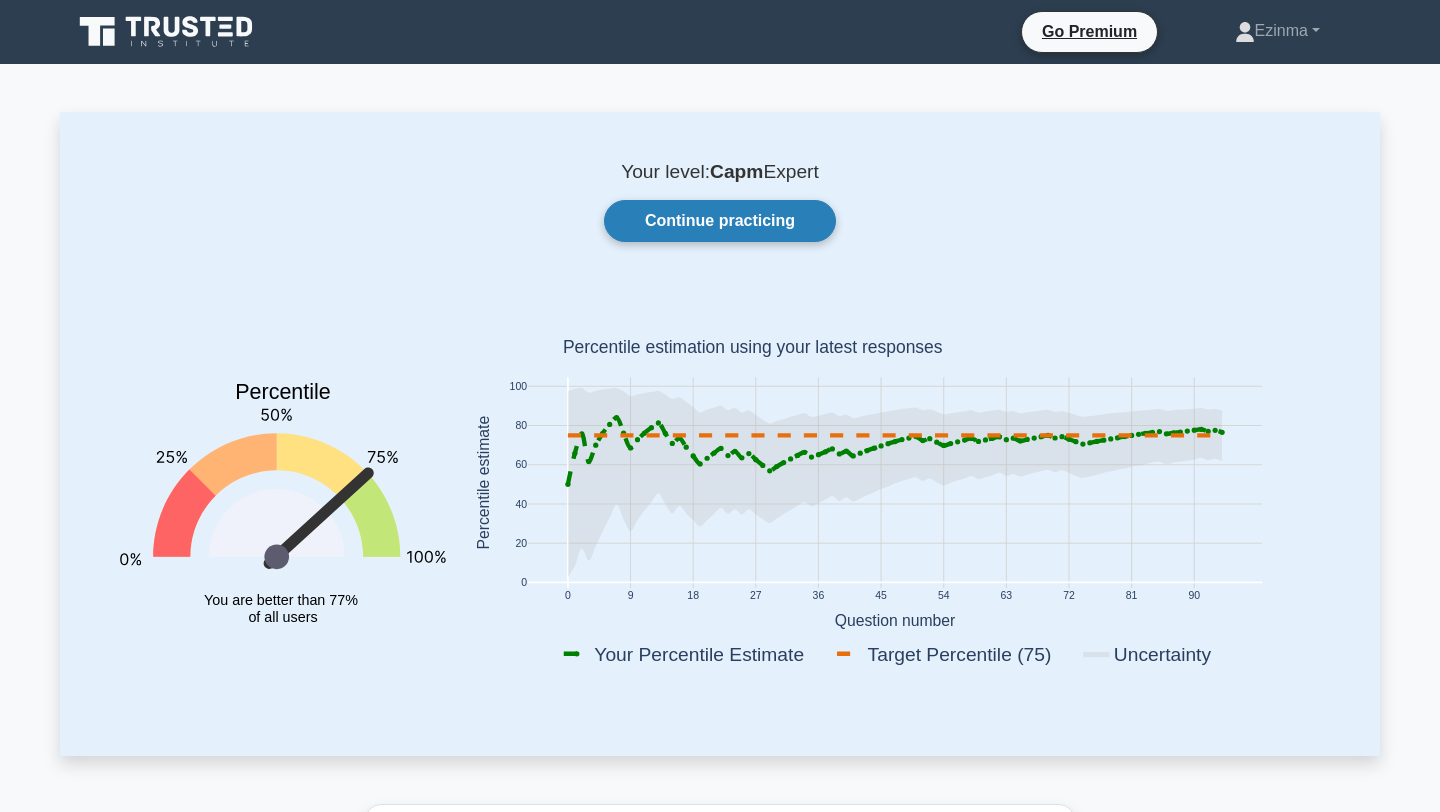 click on "Continue practicing" at bounding box center [720, 221] 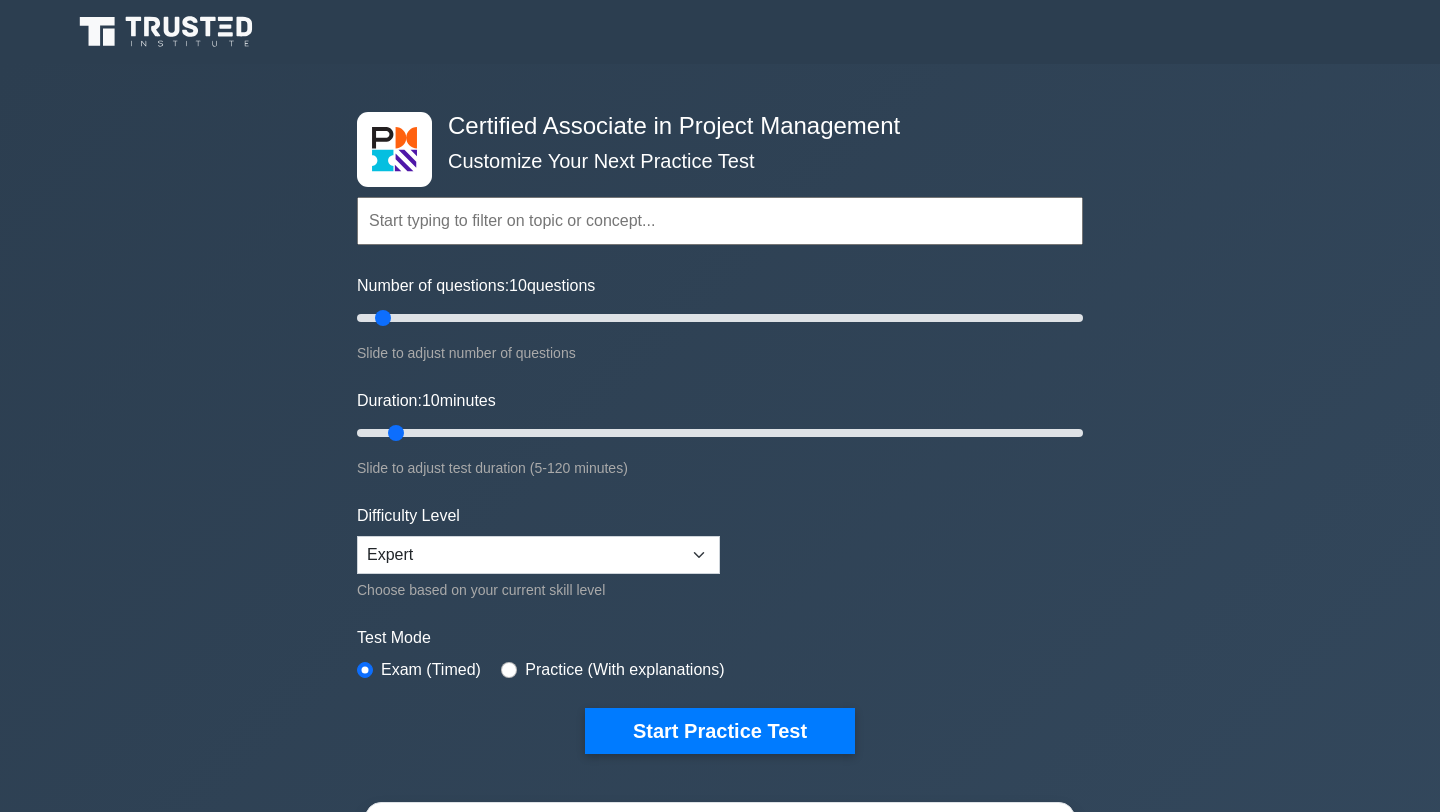 scroll, scrollTop: 0, scrollLeft: 0, axis: both 